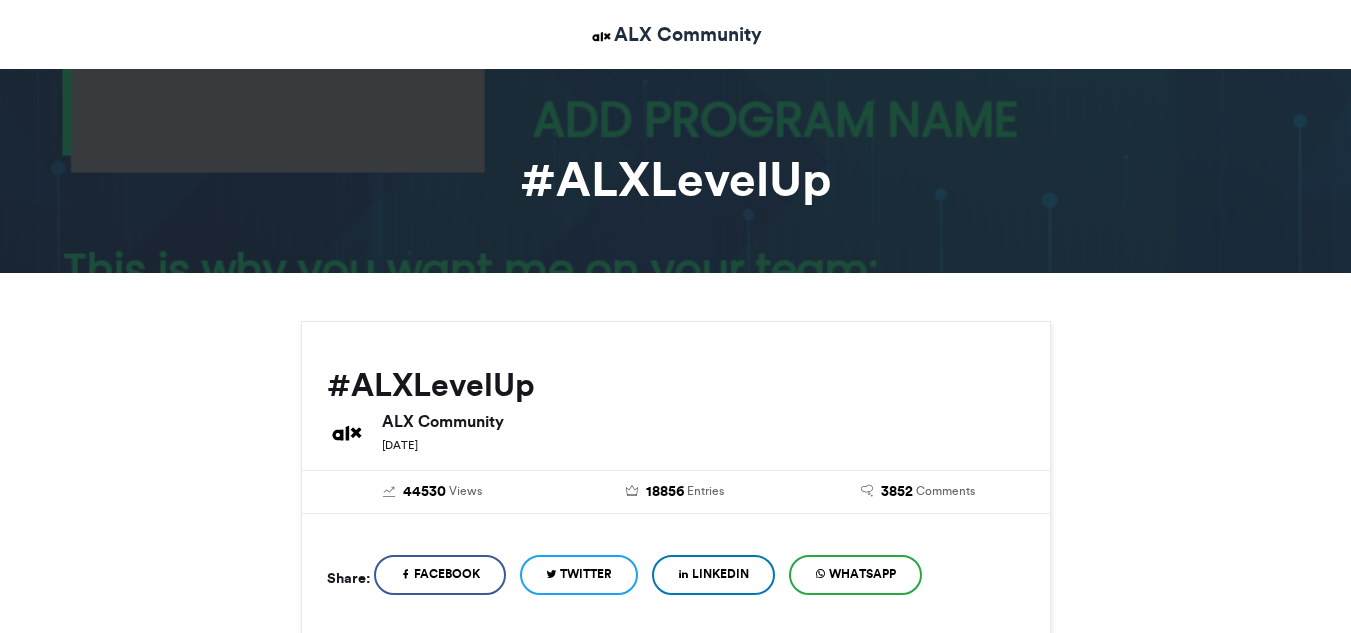 scroll, scrollTop: 0, scrollLeft: 0, axis: both 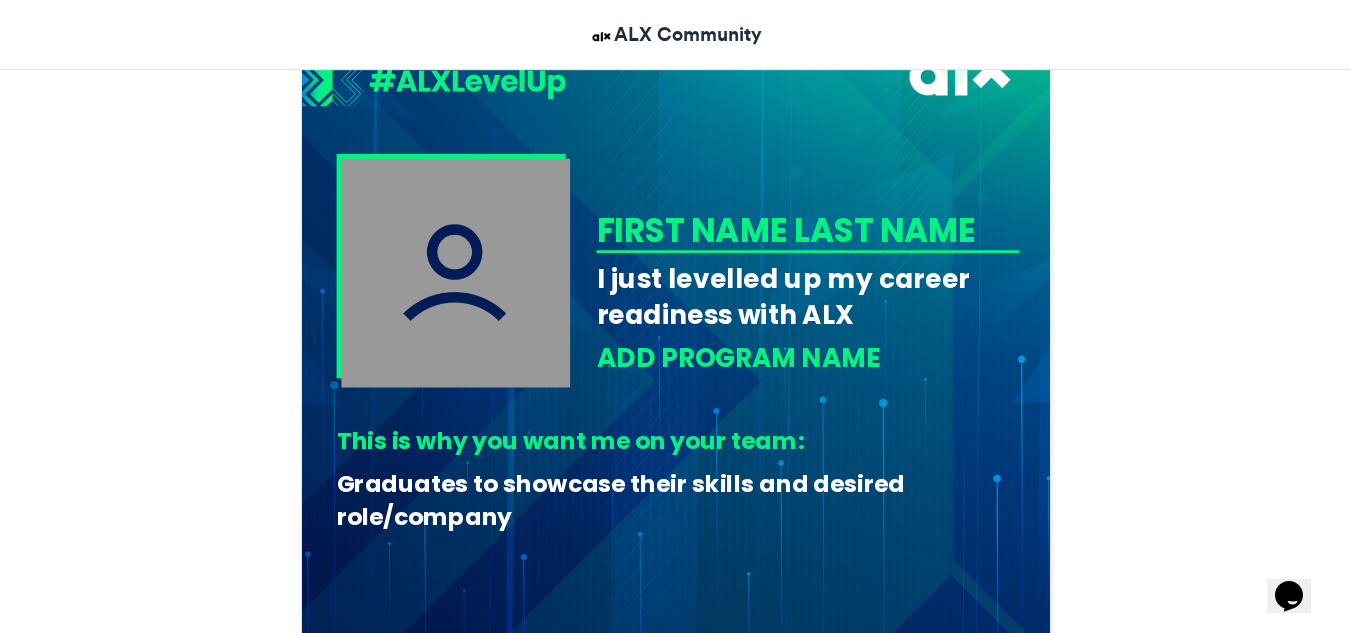 click at bounding box center (455, 272) 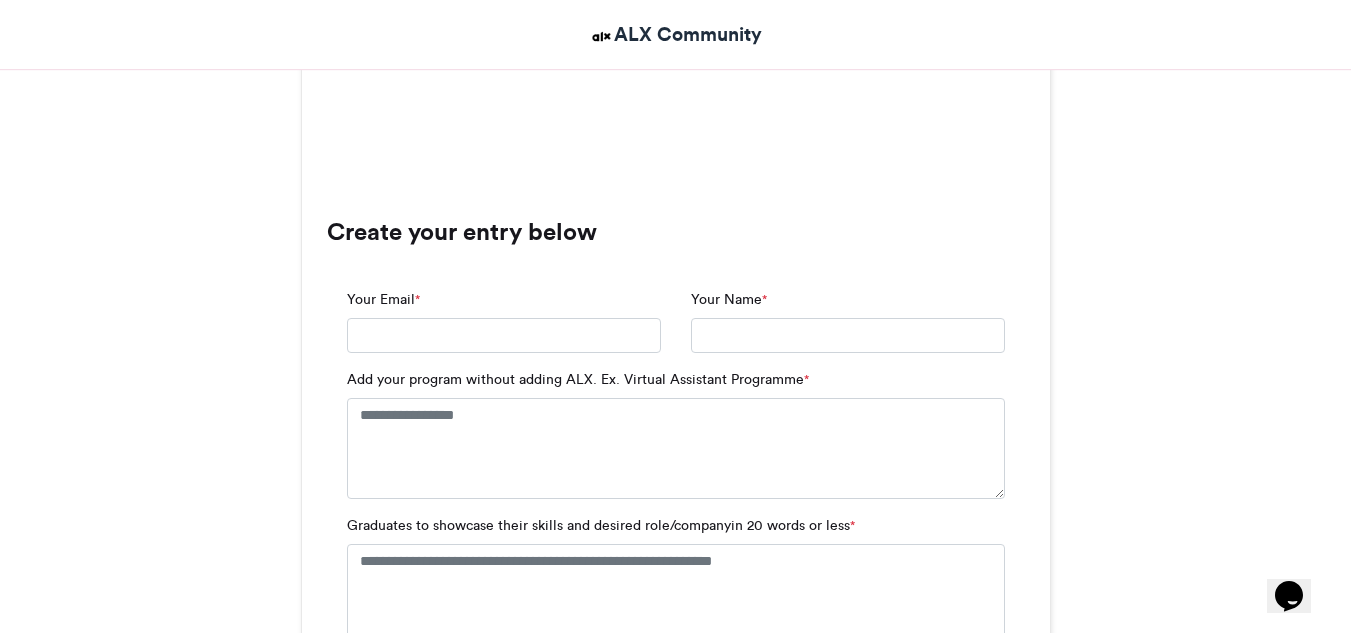 scroll, scrollTop: 1807, scrollLeft: 0, axis: vertical 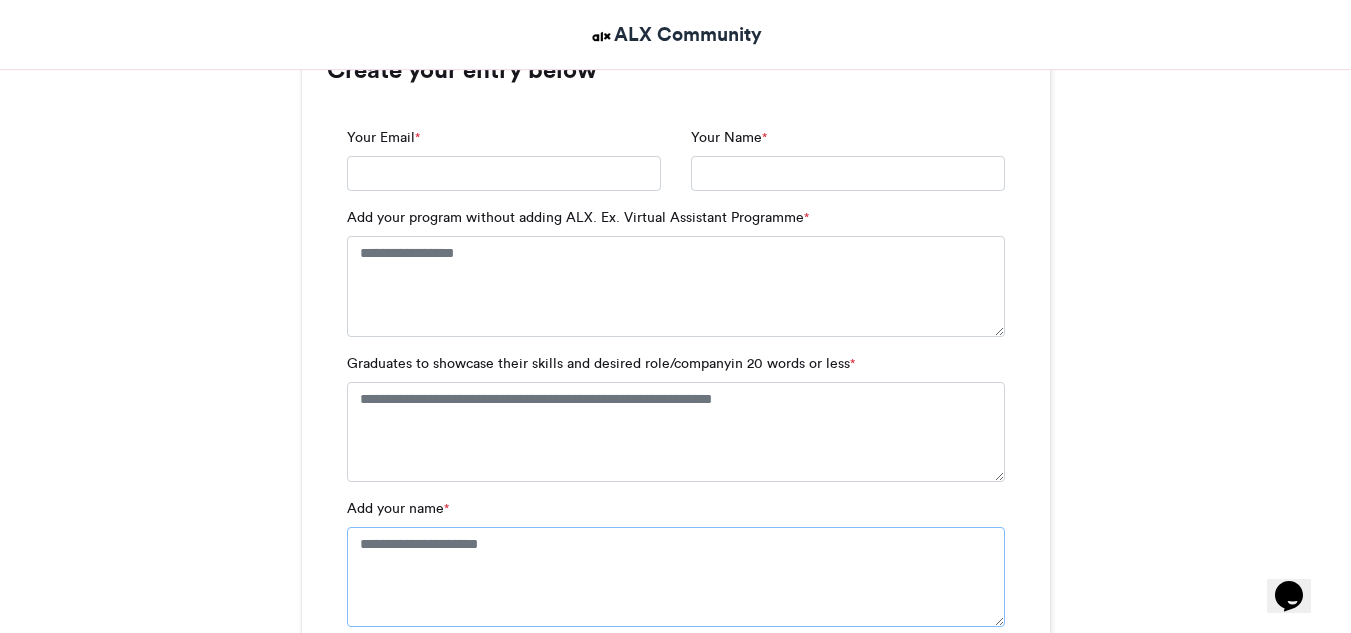 click on "Add your name  *" at bounding box center [676, 577] 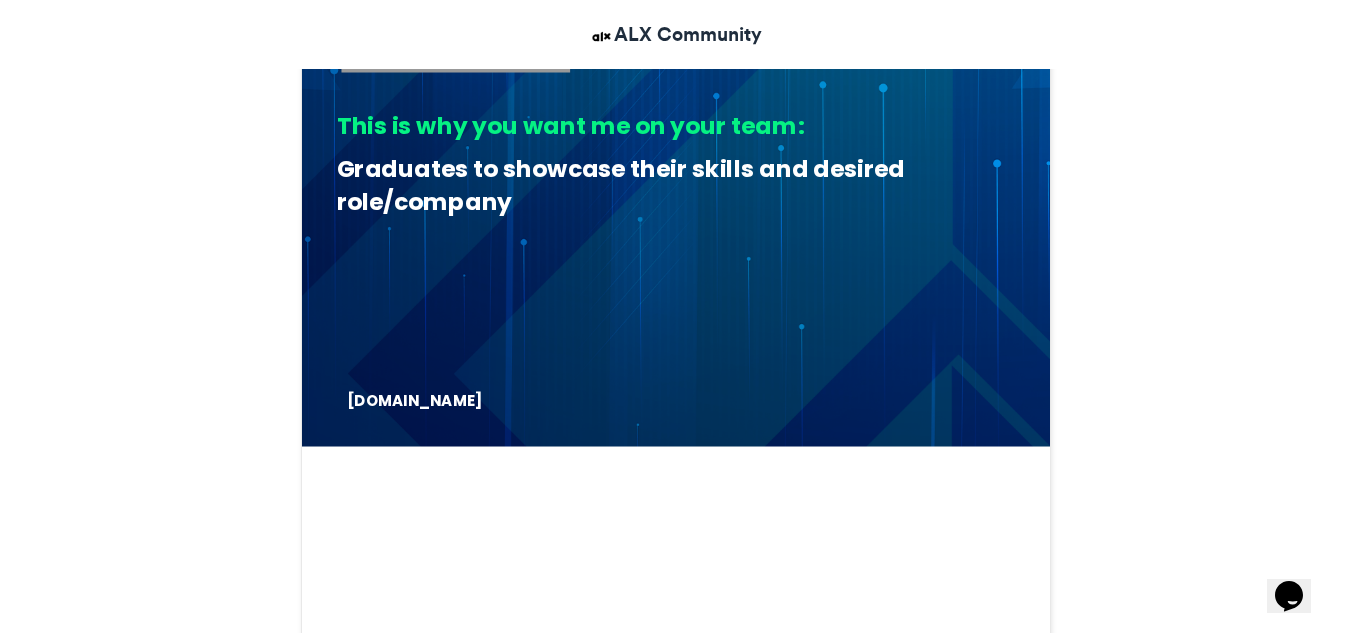 scroll, scrollTop: 0, scrollLeft: 0, axis: both 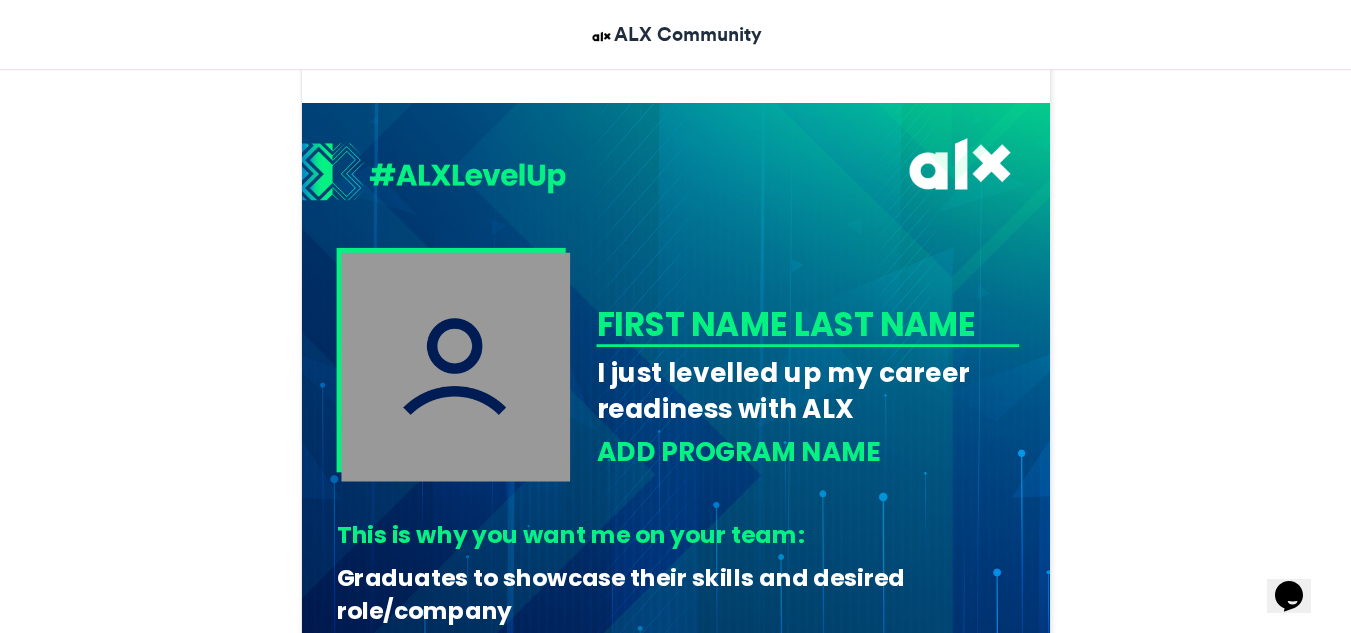 drag, startPoint x: 1359, startPoint y: 59, endPoint x: 1325, endPoint y: 152, distance: 99.0202 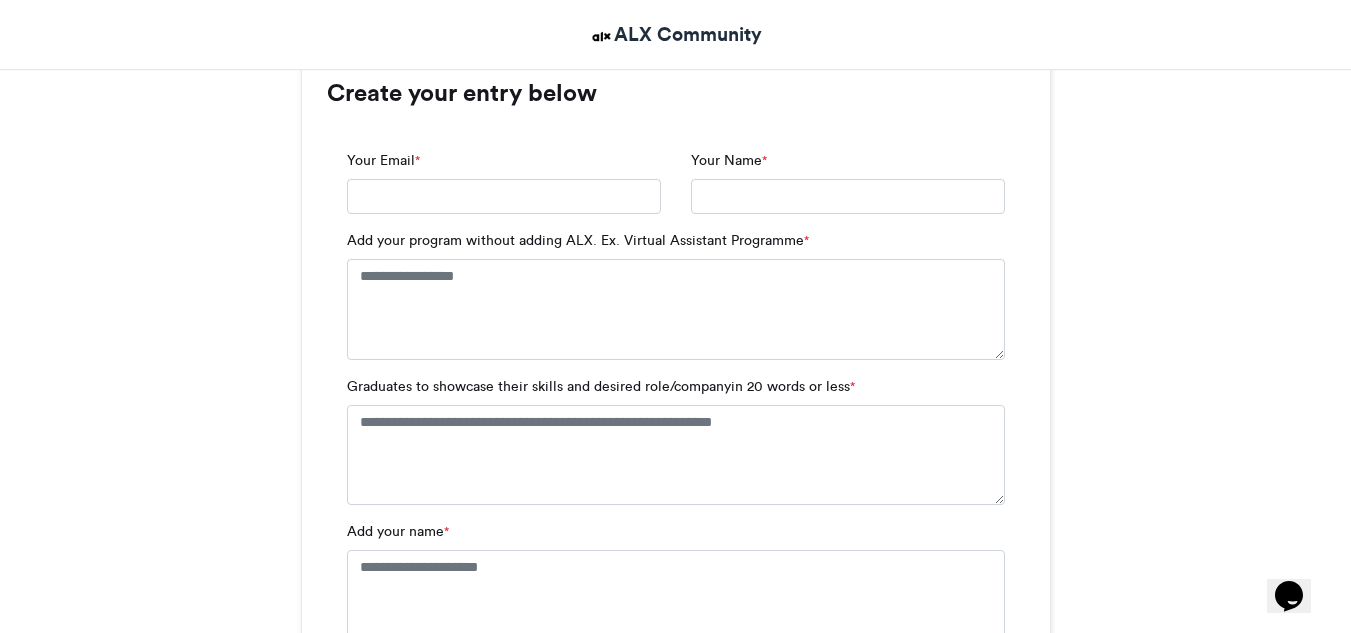 scroll, scrollTop: 1931, scrollLeft: 0, axis: vertical 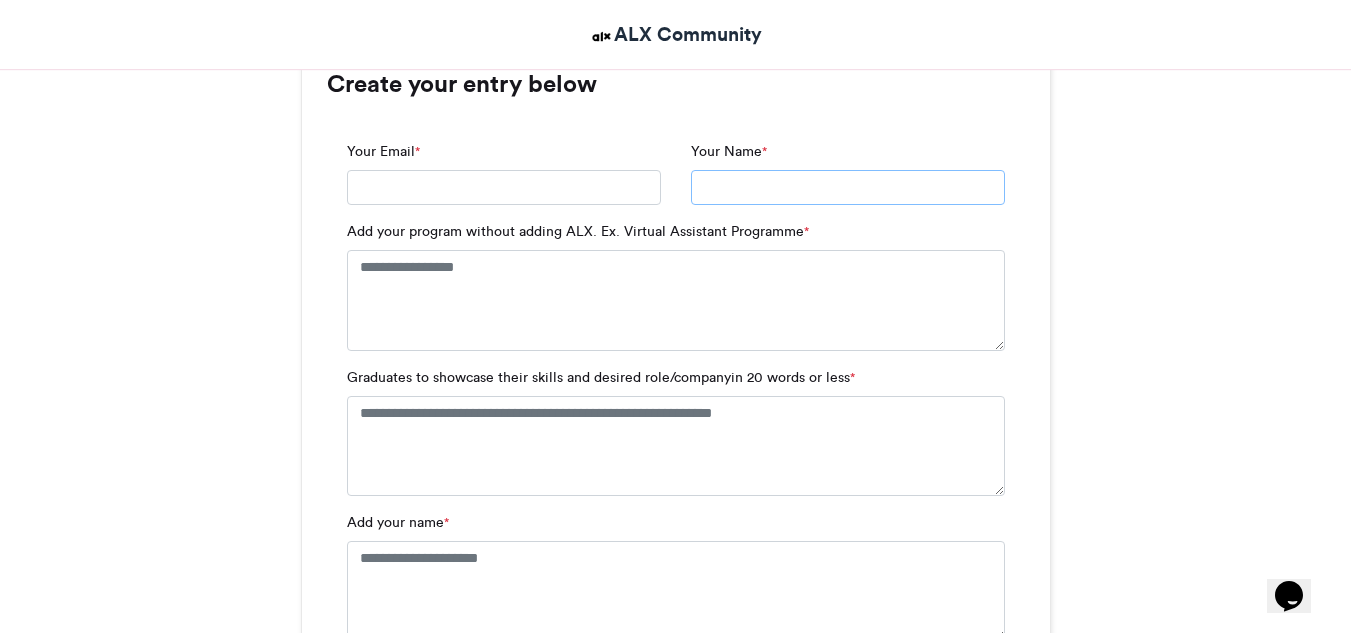 click on "Your Name  *" at bounding box center [848, 188] 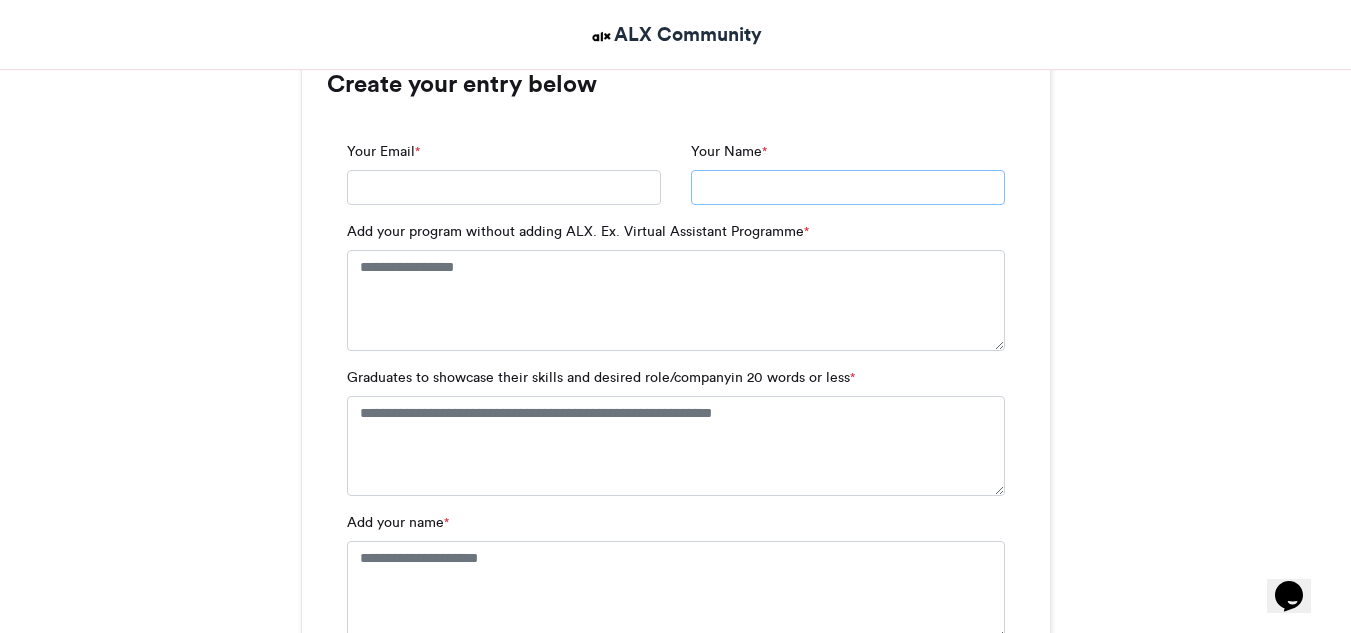 type on "*" 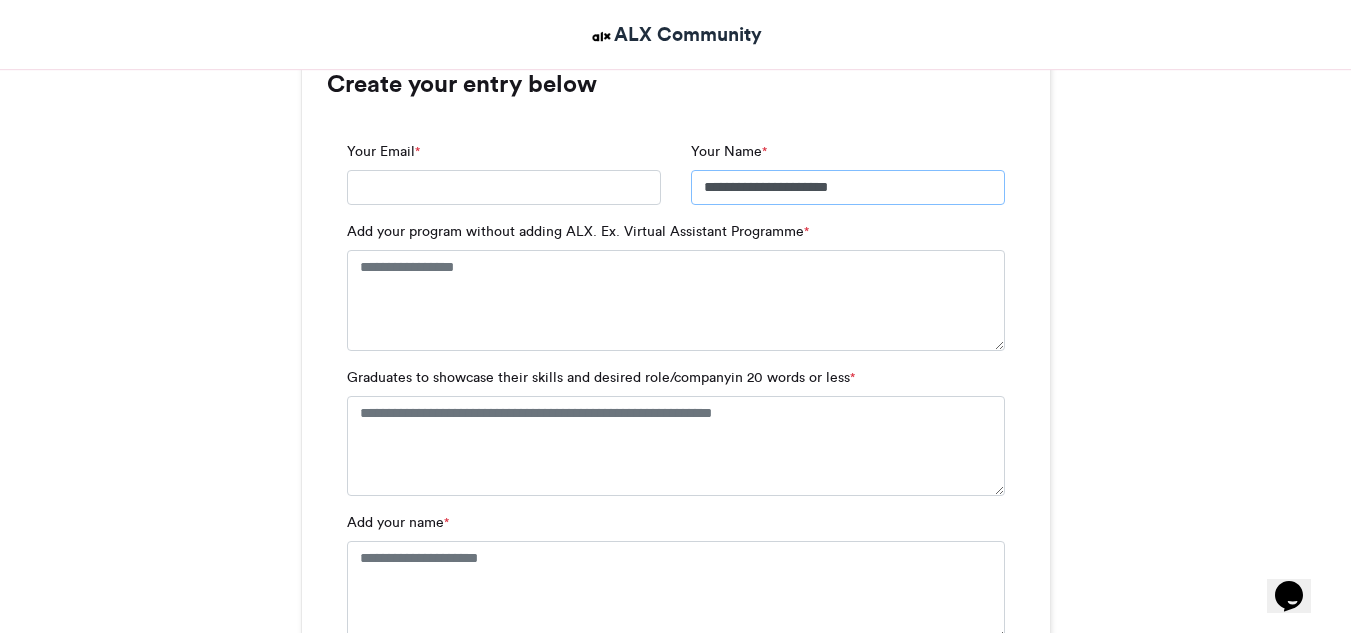type on "**********" 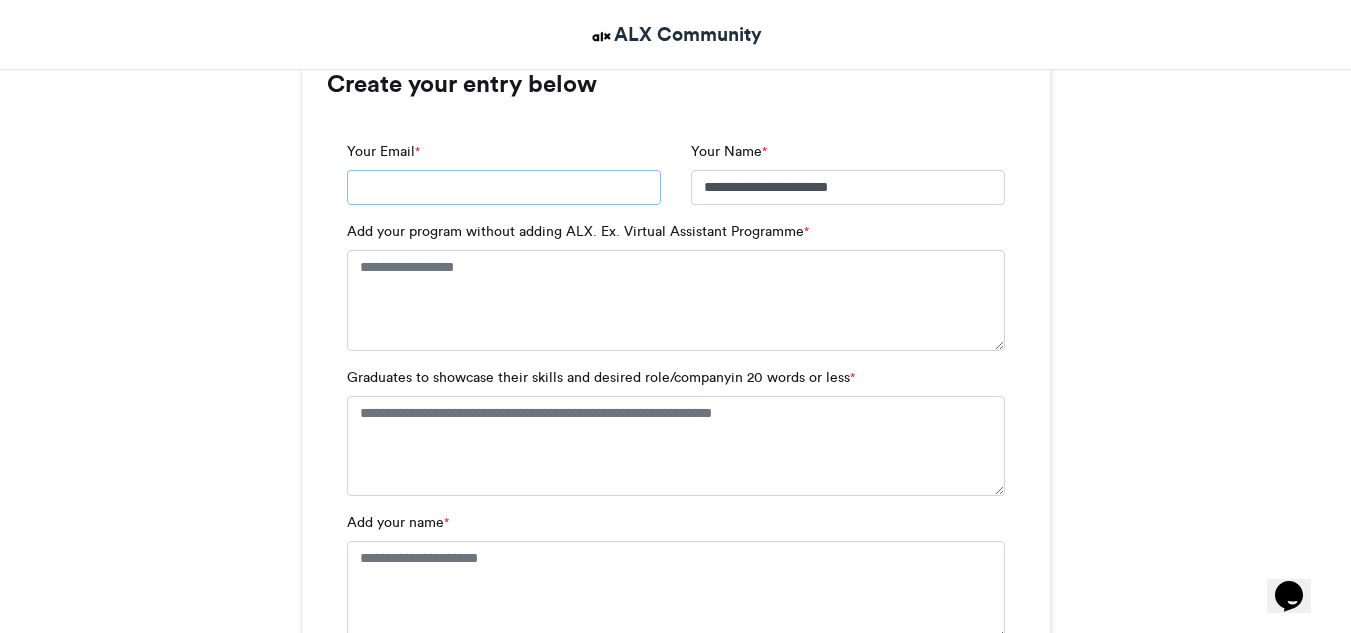 click on "Your Email  *" at bounding box center (504, 188) 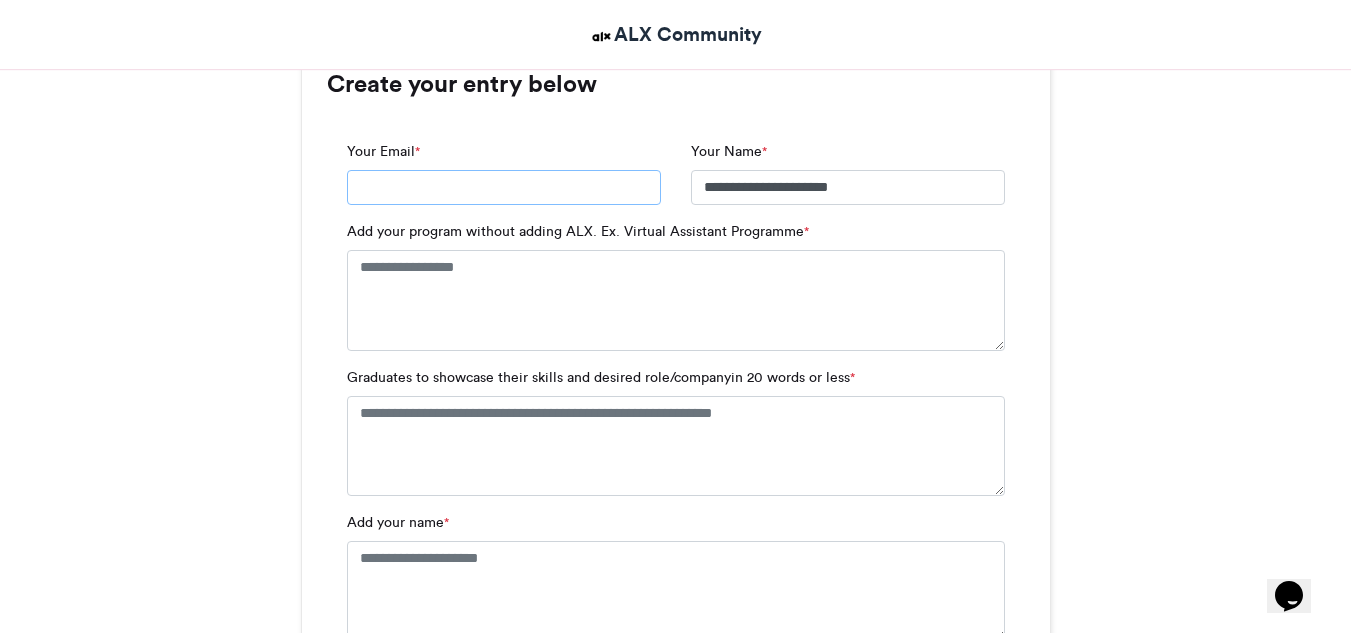 type on "**********" 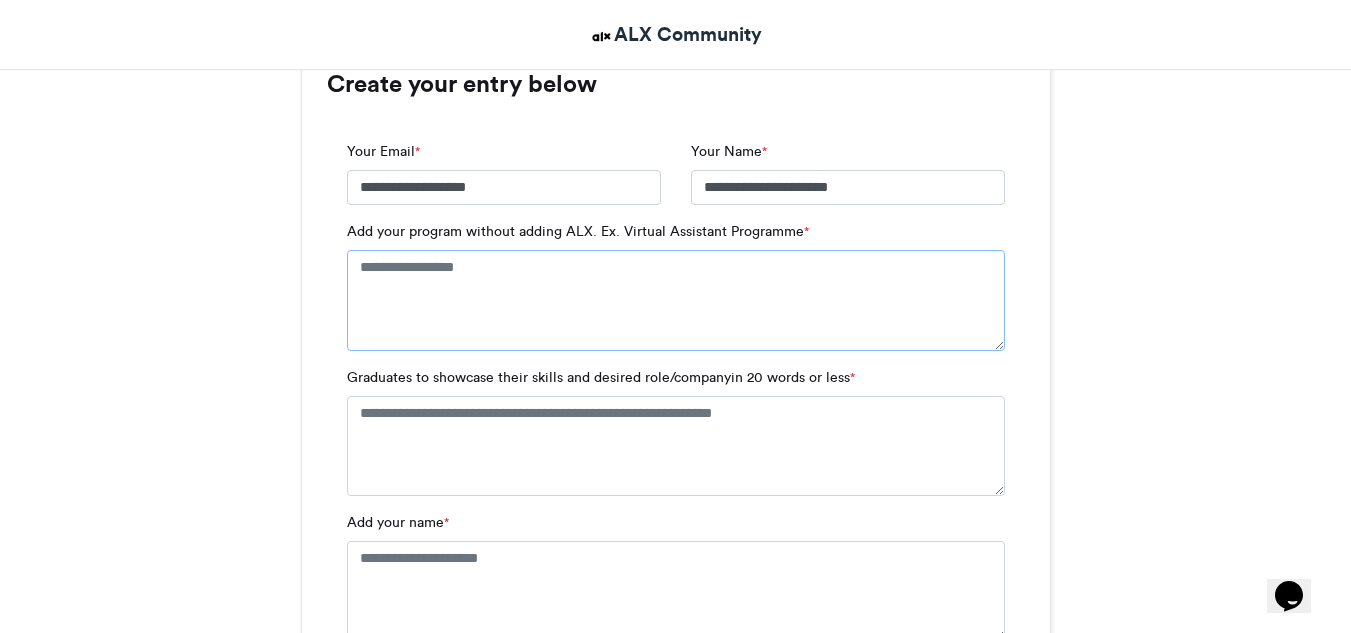 click on "Add your program without adding ALX. Ex. Virtual Assistant Programme  *" at bounding box center (676, 300) 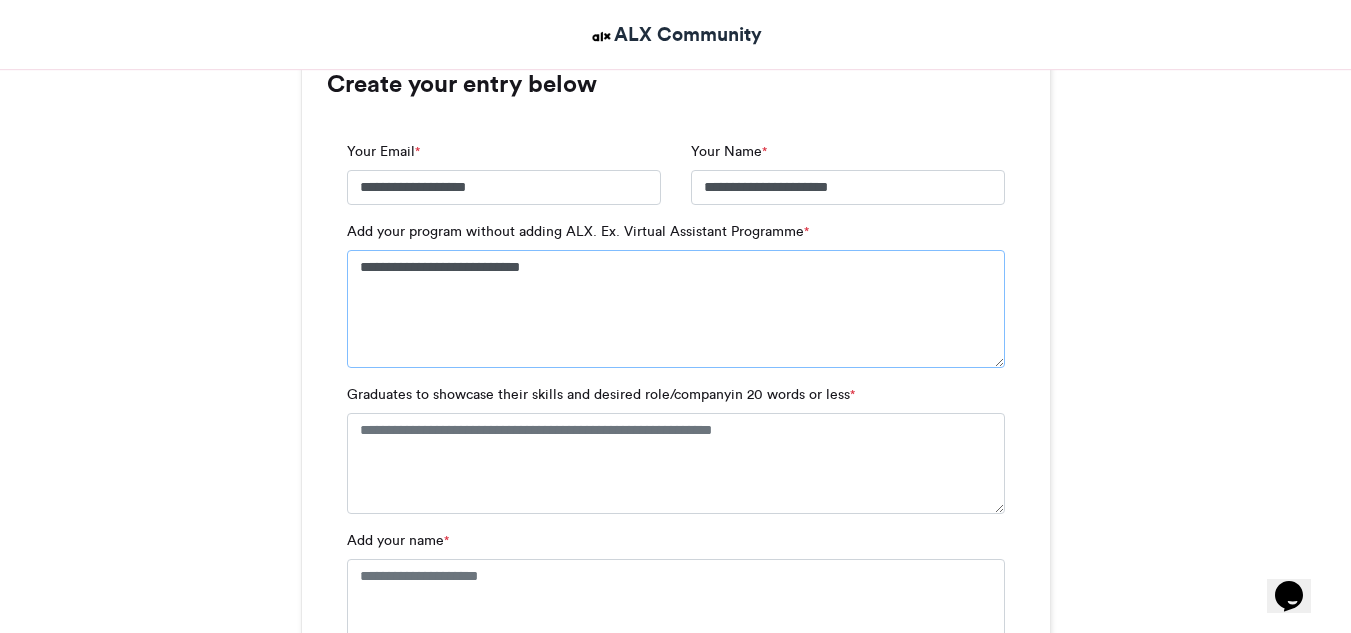 click on "**********" at bounding box center (676, 309) 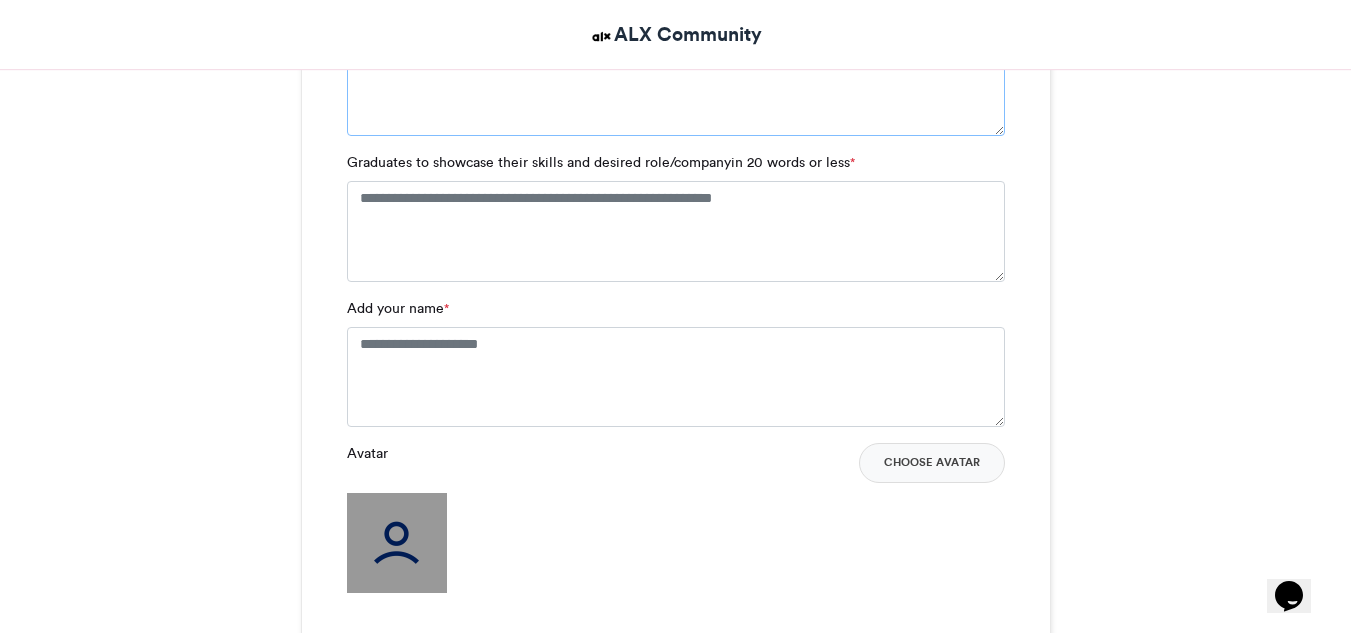 scroll, scrollTop: 2172, scrollLeft: 0, axis: vertical 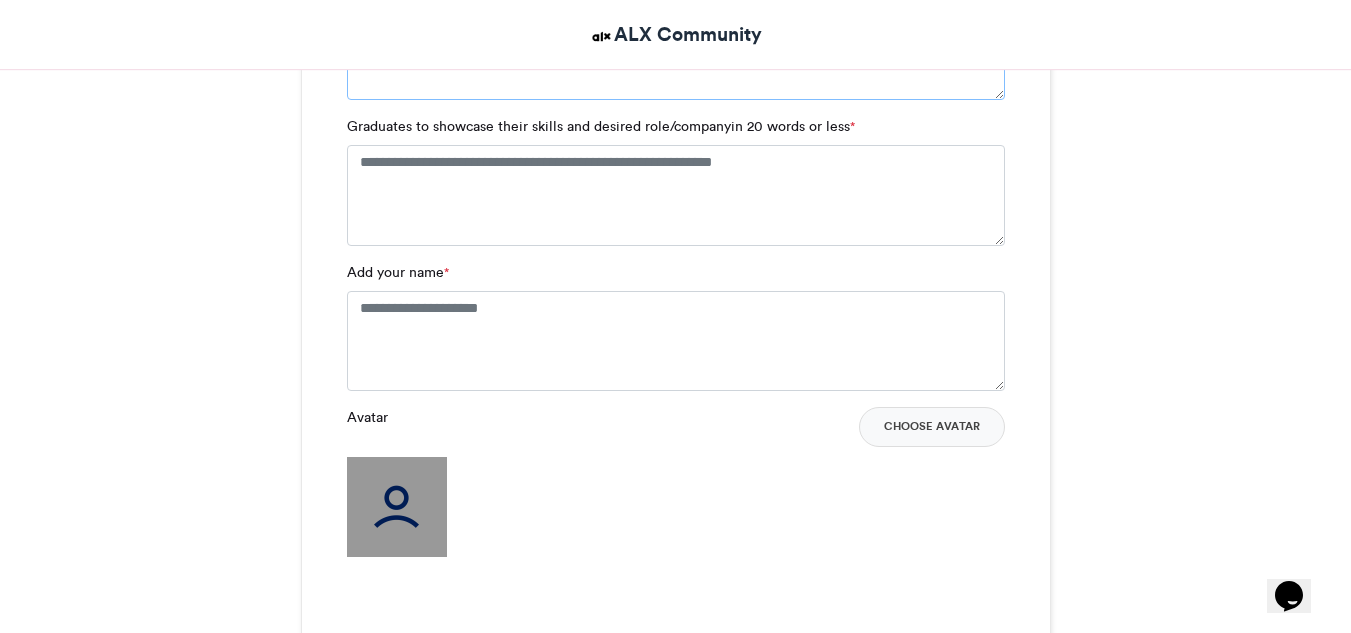 type on "**********" 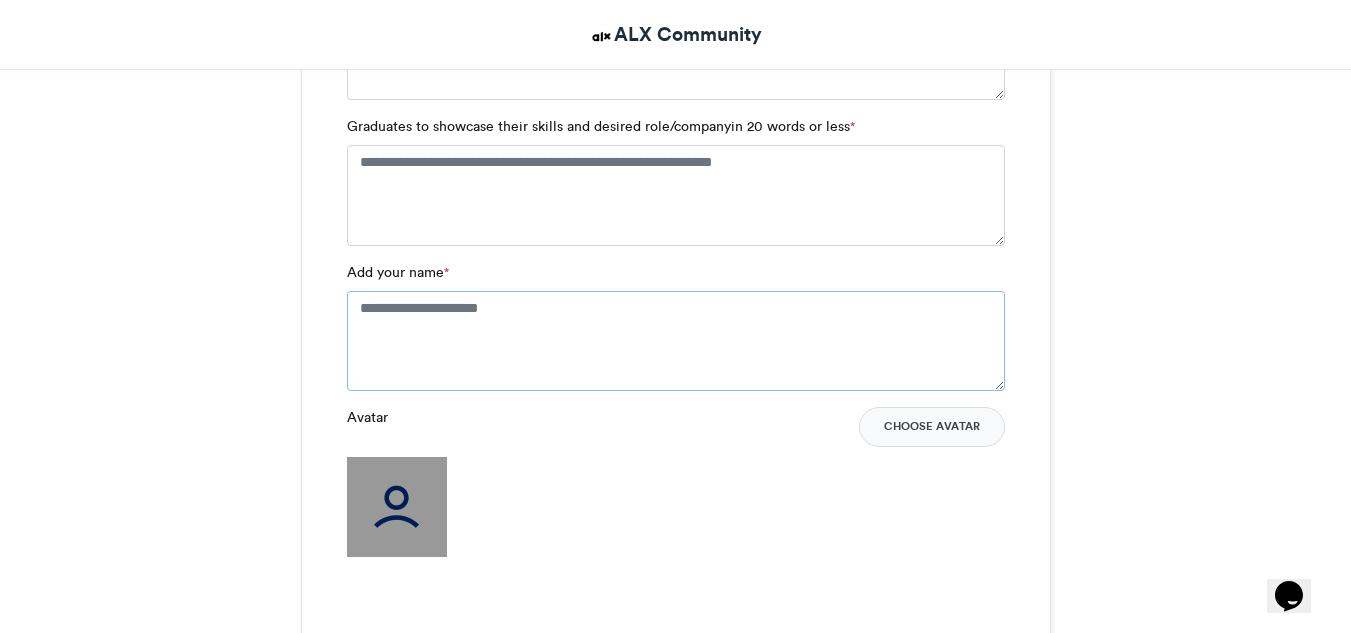click on "Add your name  *" at bounding box center [676, 341] 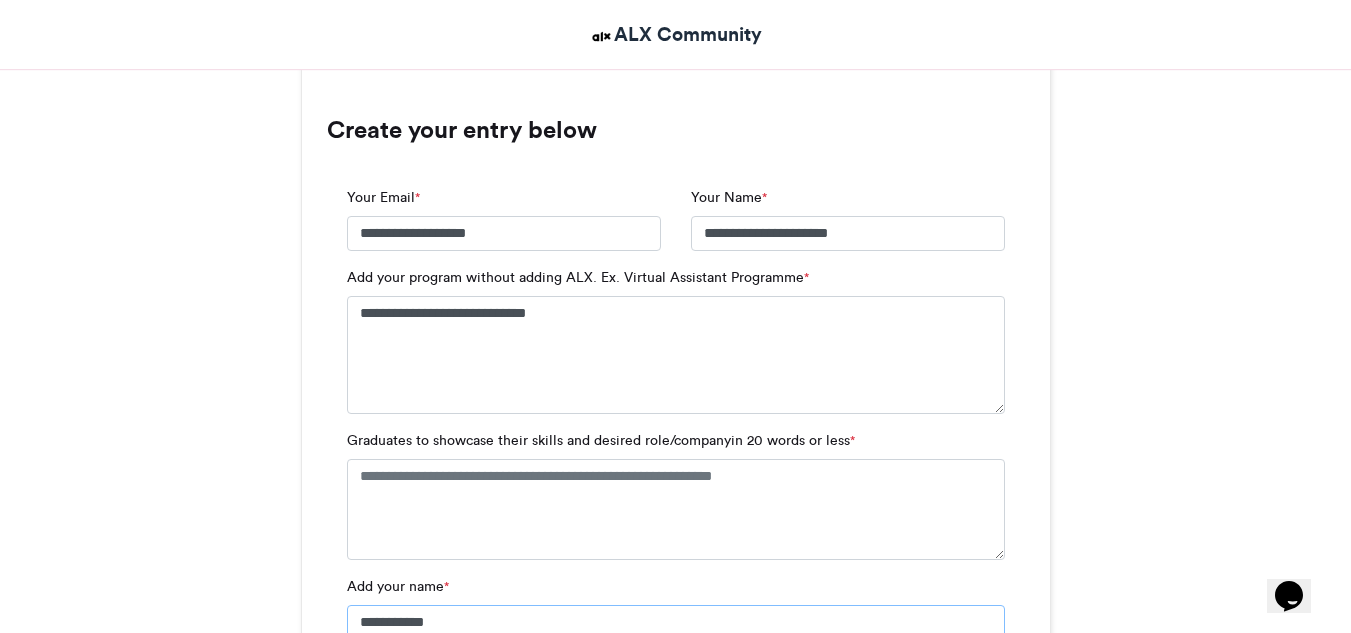 scroll, scrollTop: 1849, scrollLeft: 0, axis: vertical 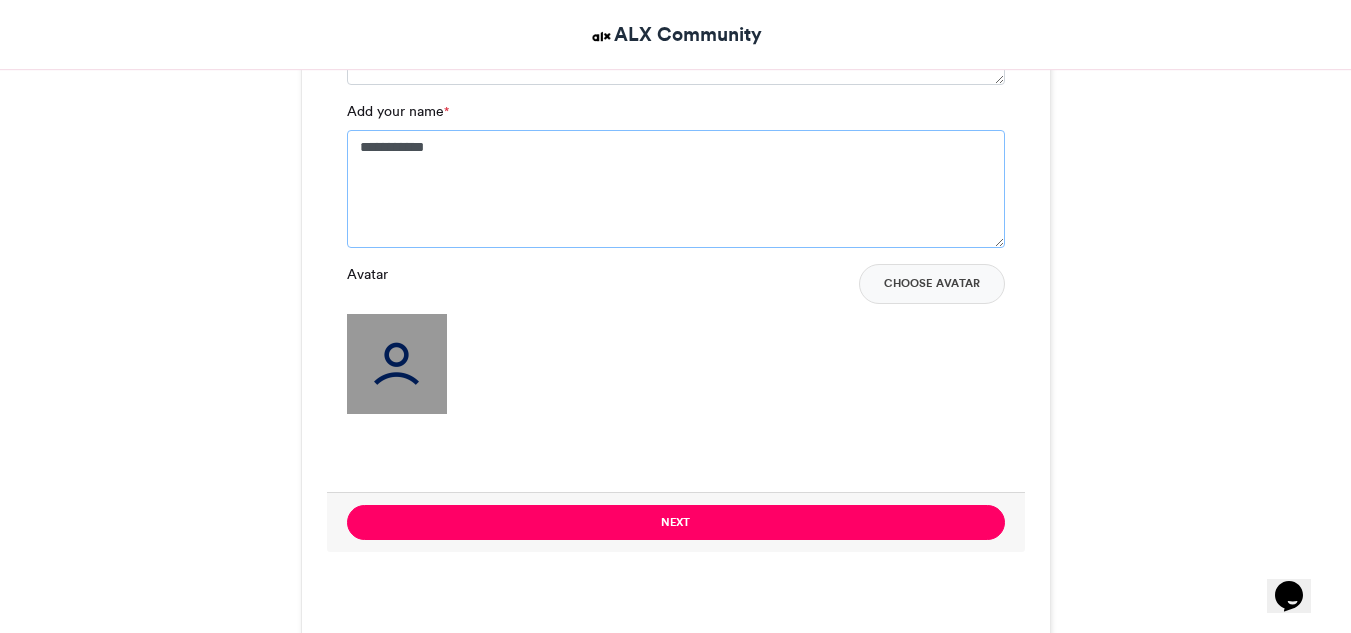type on "**********" 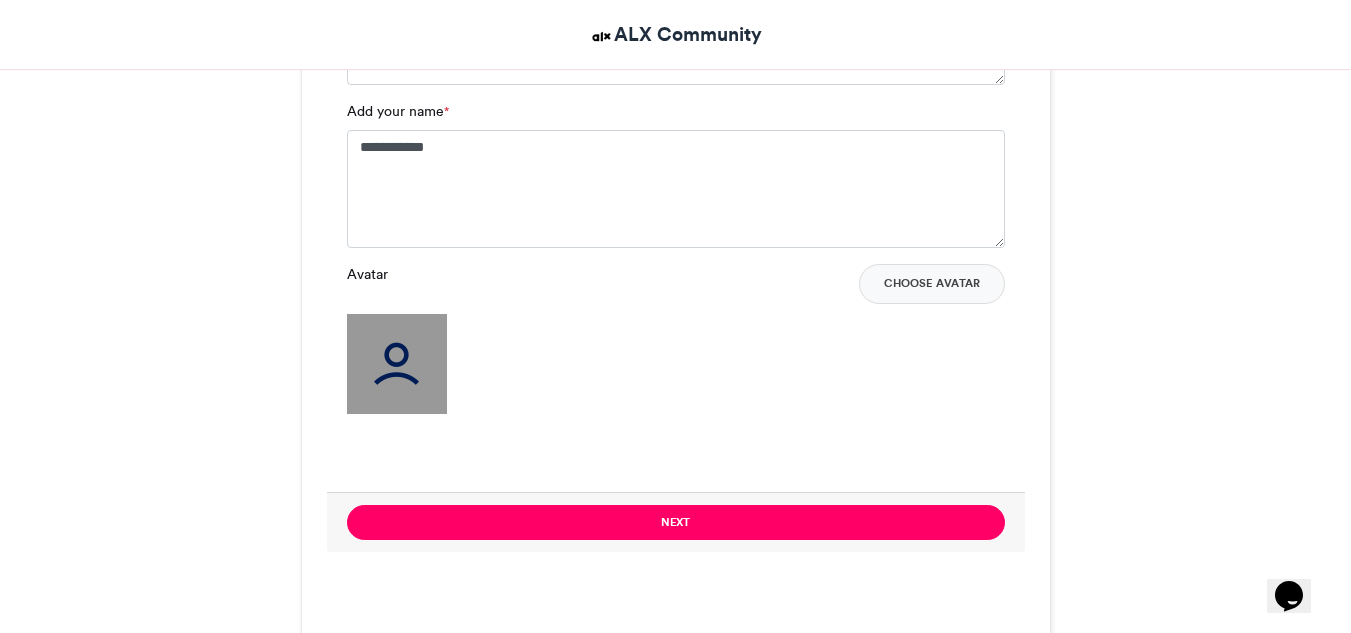 click at bounding box center [397, 364] 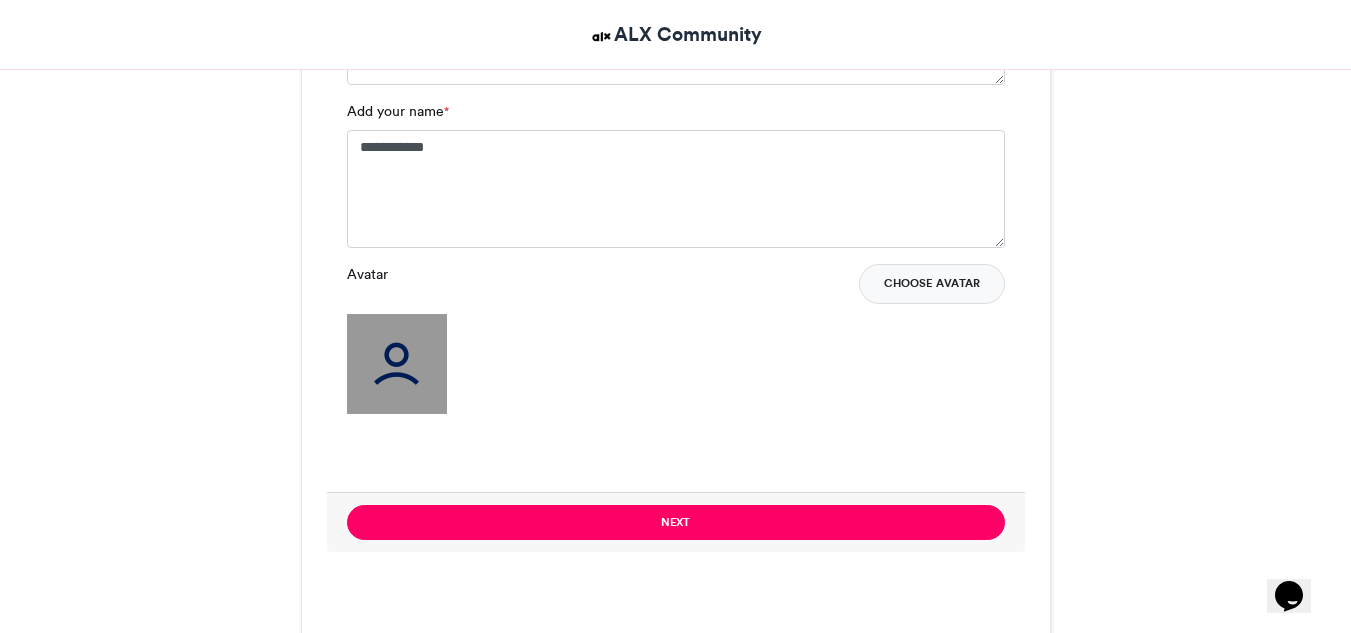 click on "Choose Avatar" at bounding box center [932, 284] 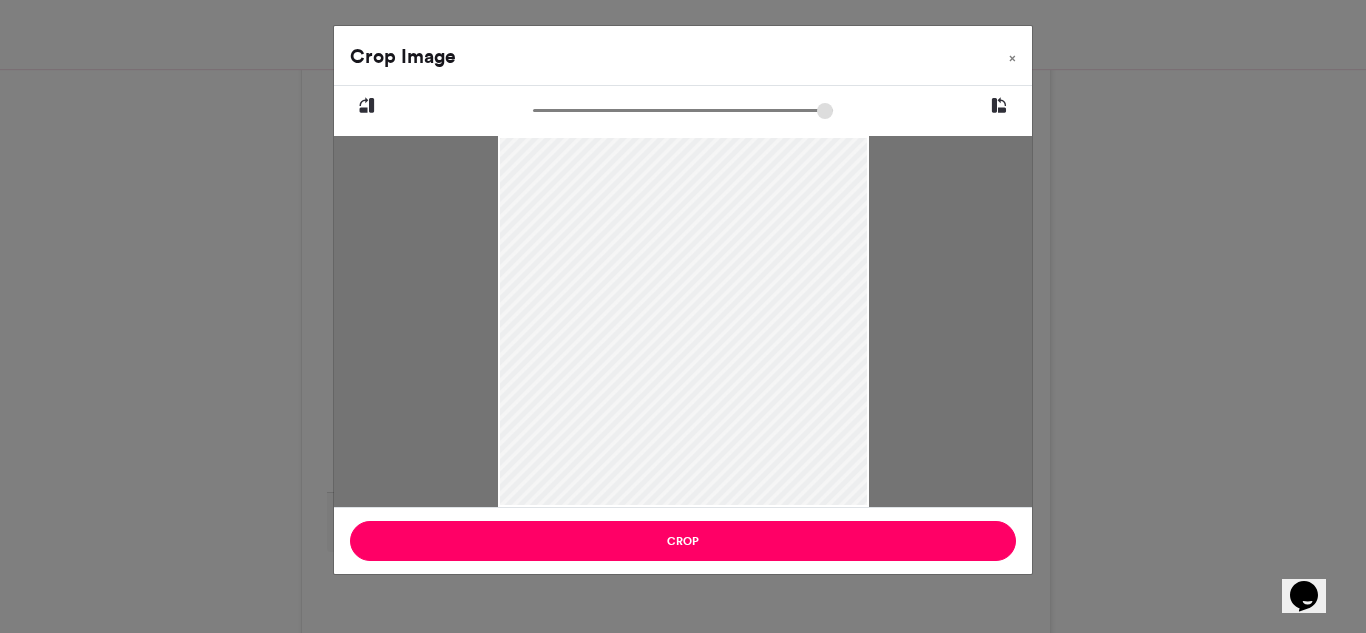 drag, startPoint x: 691, startPoint y: 307, endPoint x: 674, endPoint y: 308, distance: 17.029387 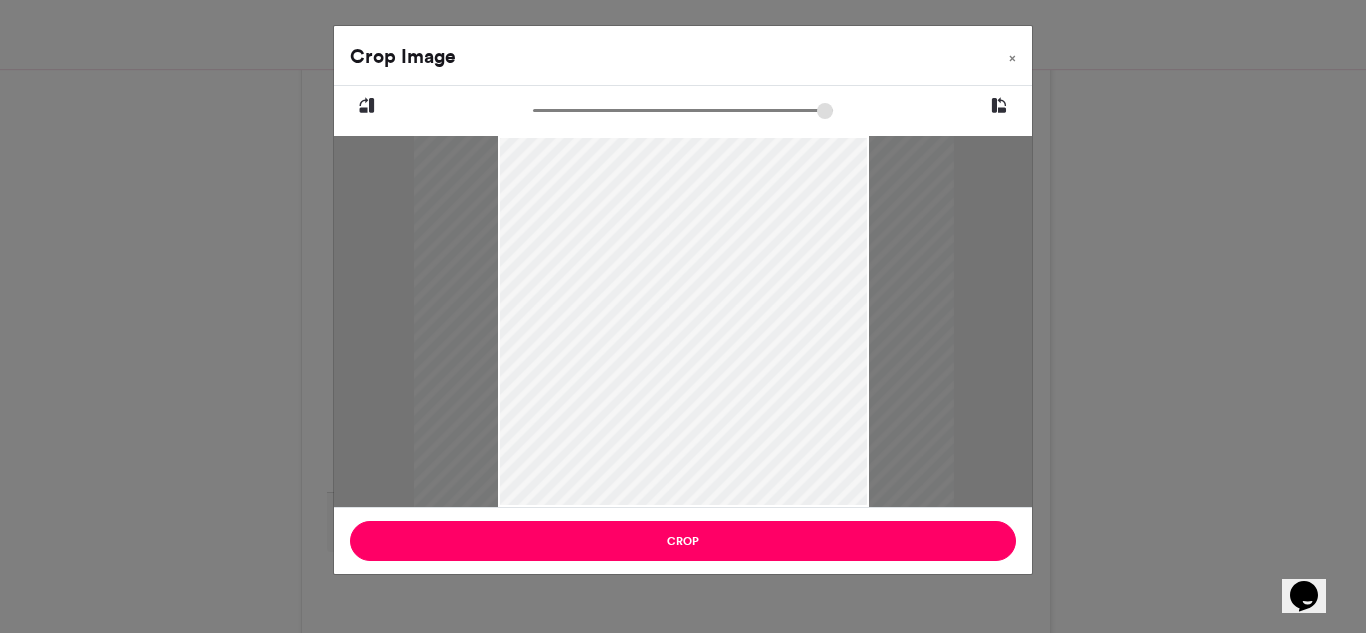 drag, startPoint x: 542, startPoint y: 105, endPoint x: 585, endPoint y: 111, distance: 43.416588 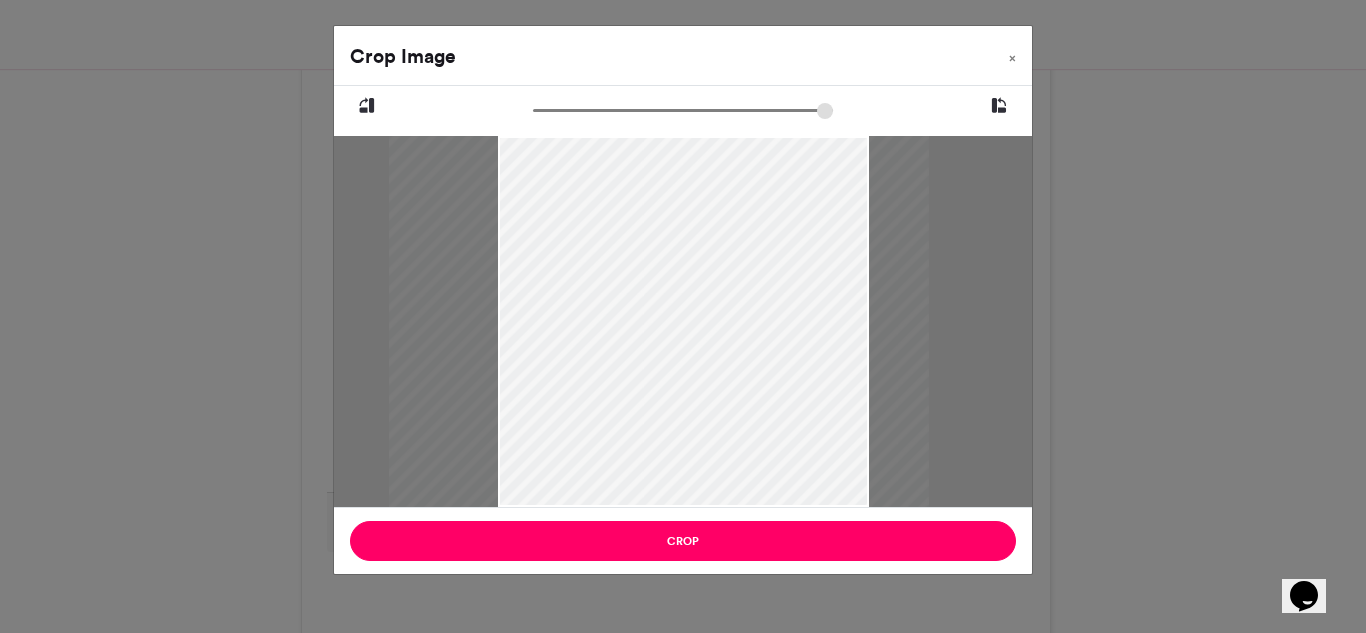 drag, startPoint x: 792, startPoint y: 287, endPoint x: 765, endPoint y: 276, distance: 29.15476 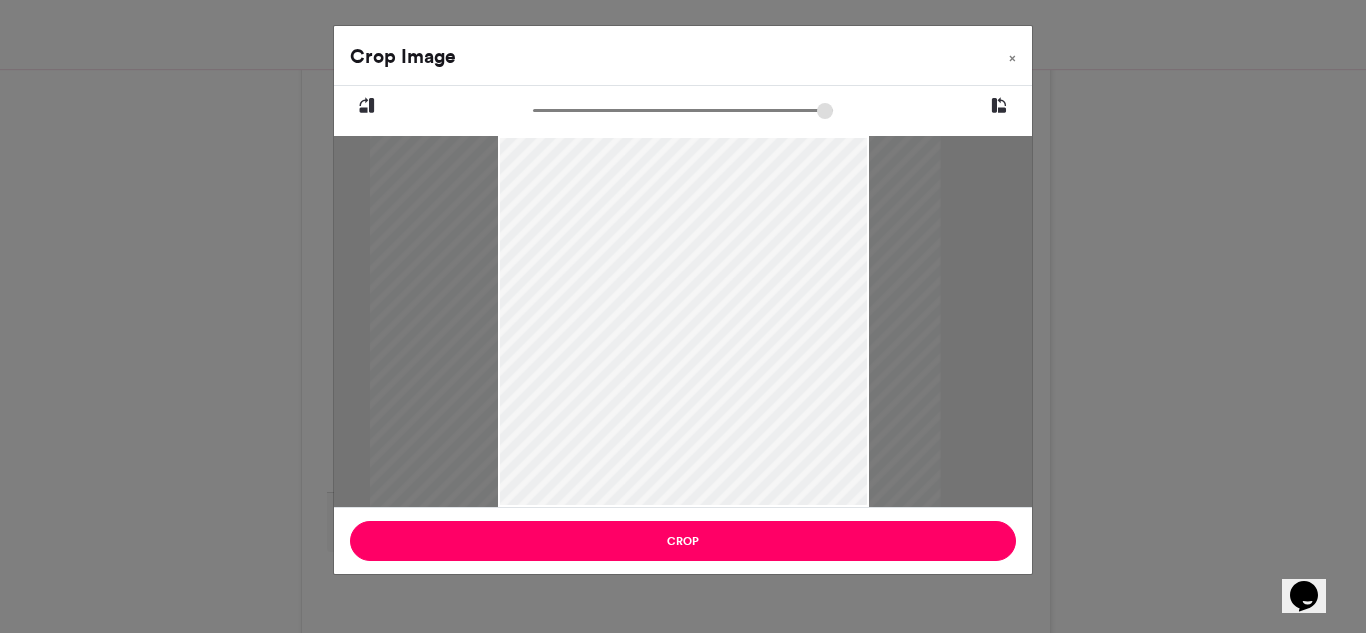 type on "******" 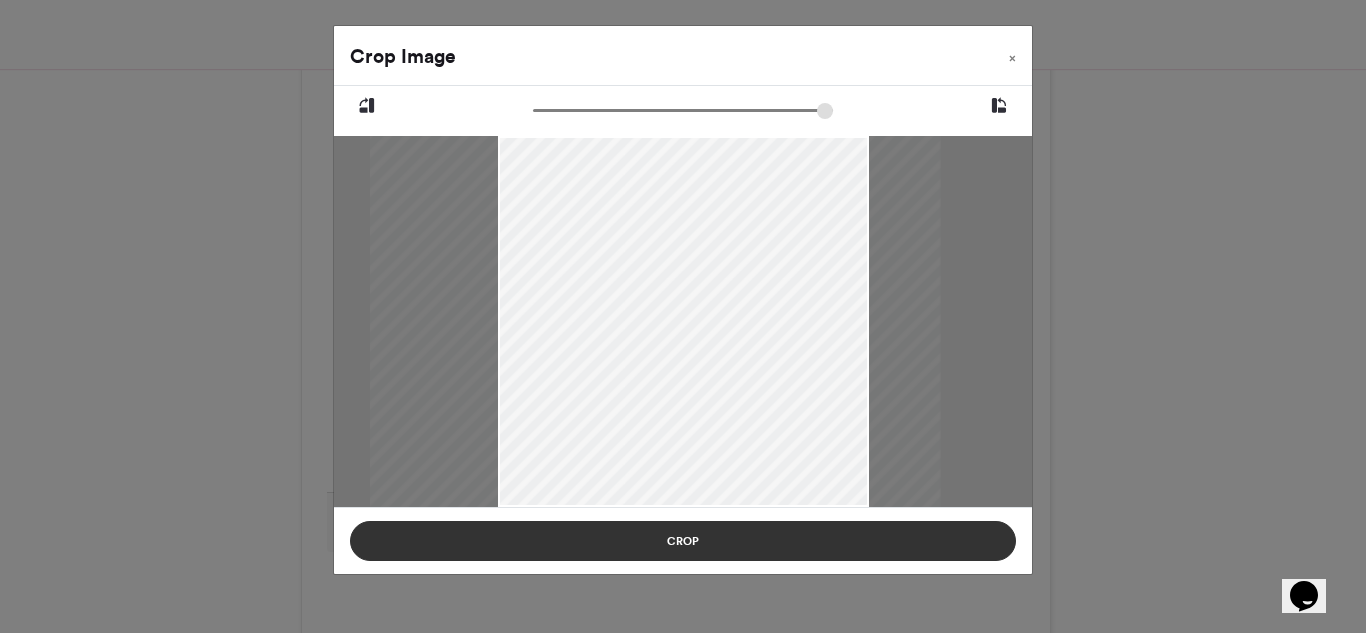 click on "Crop" at bounding box center [683, 541] 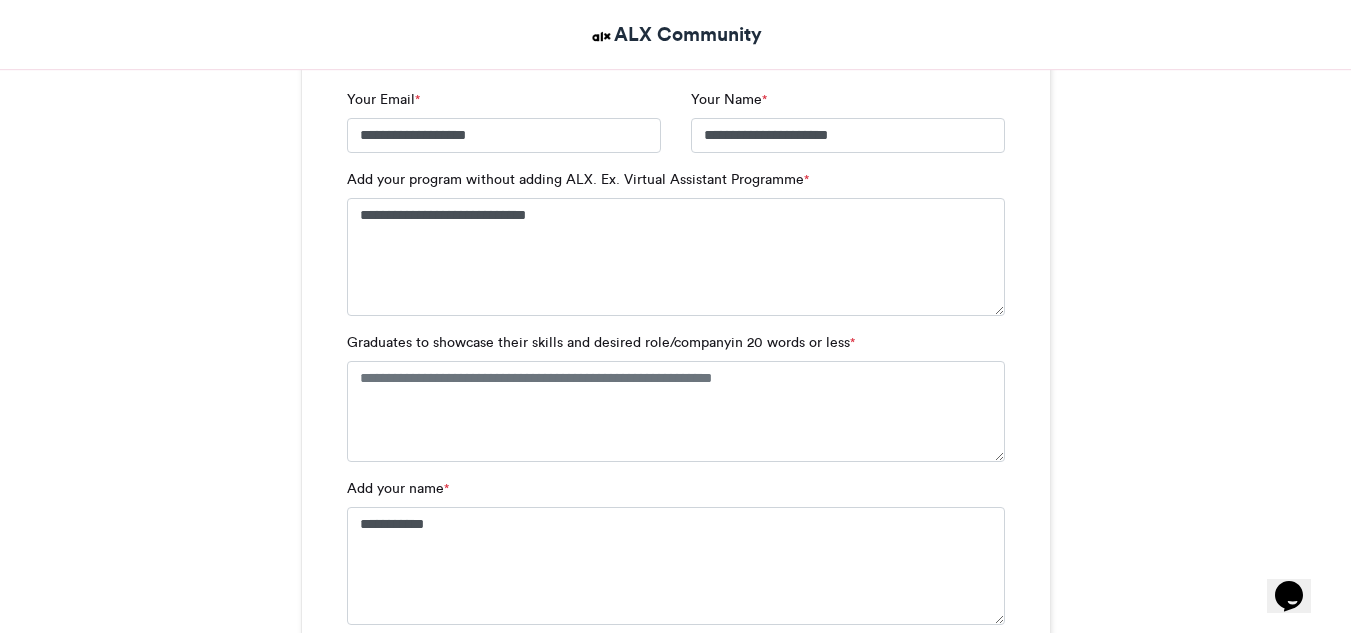 scroll, scrollTop: 1975, scrollLeft: 0, axis: vertical 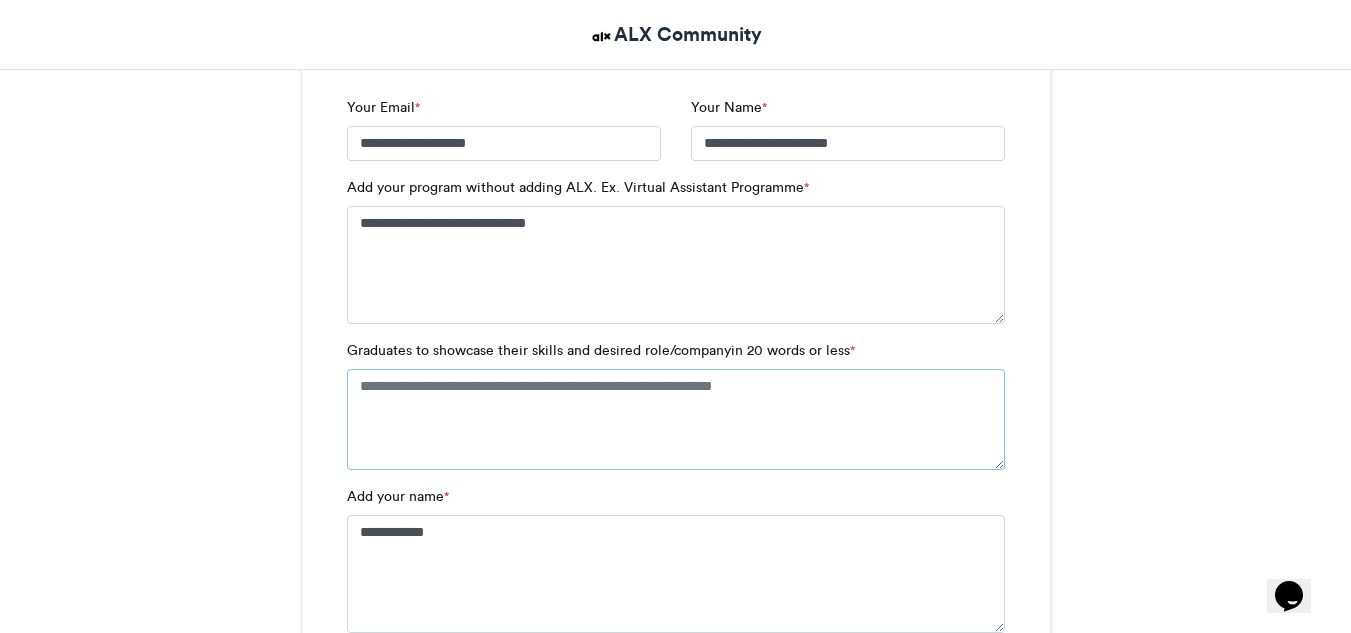 click on "Graduates to showcase their skills and desired role/companyin 20 words or less  *" at bounding box center (676, 419) 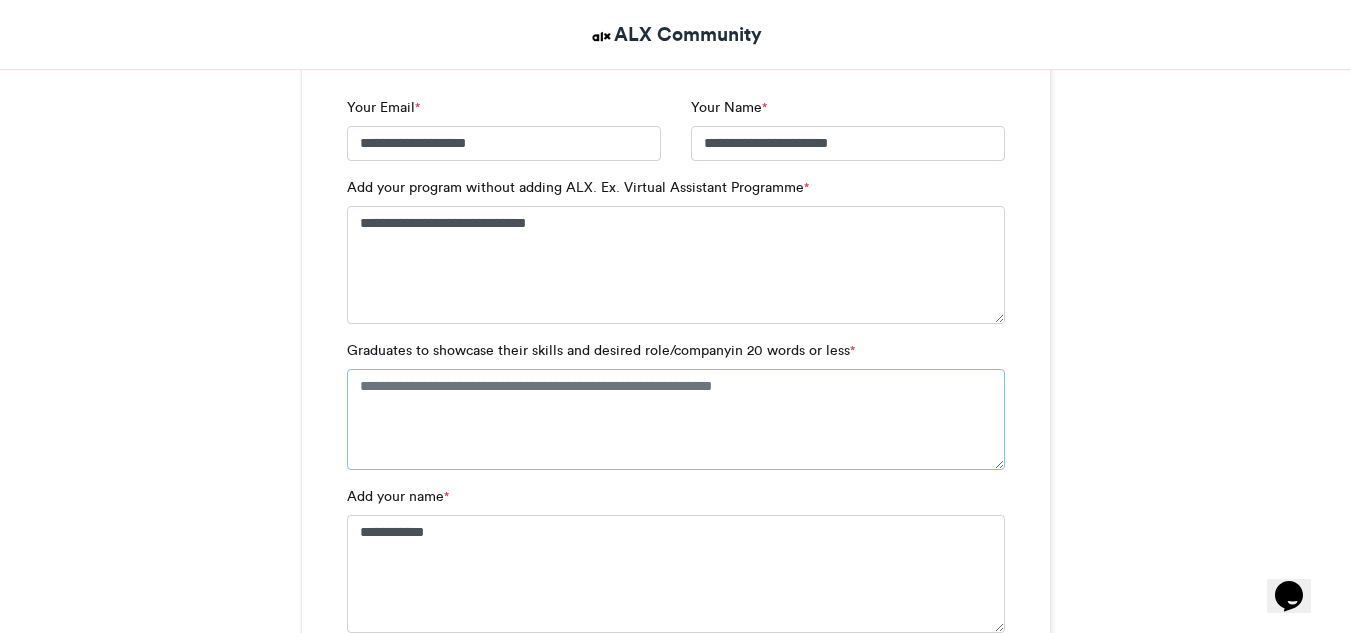 paste on "**********" 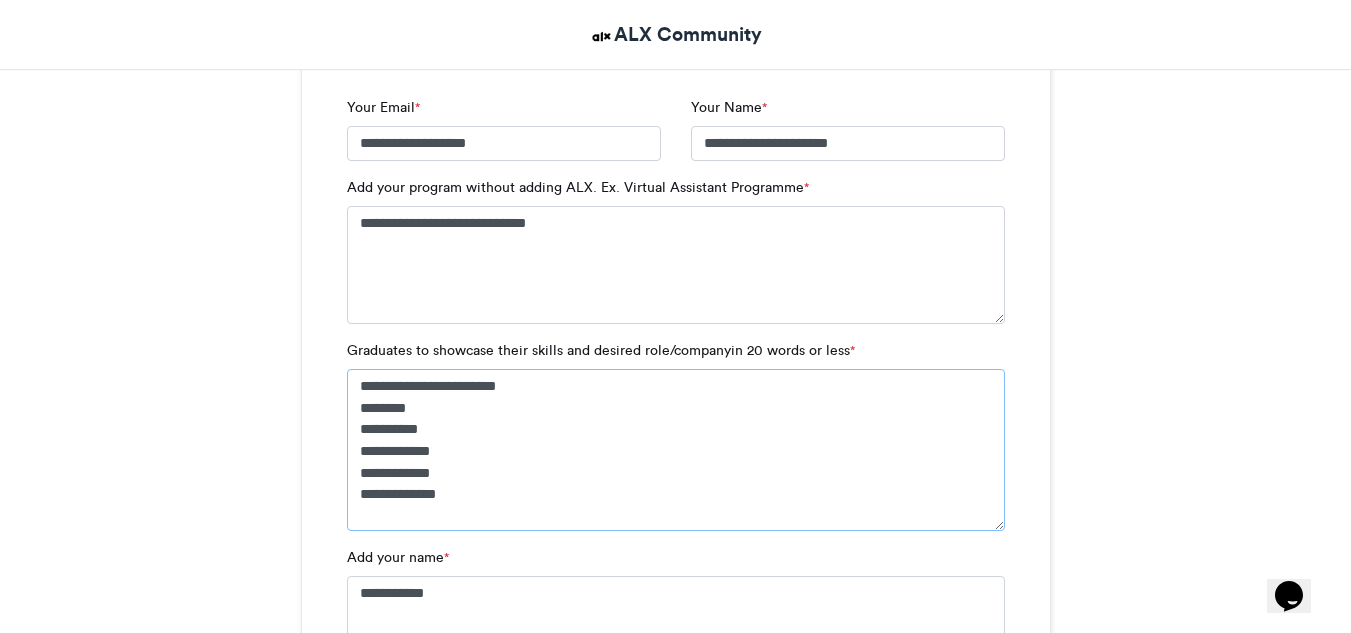 click on "**********" at bounding box center [676, 450] 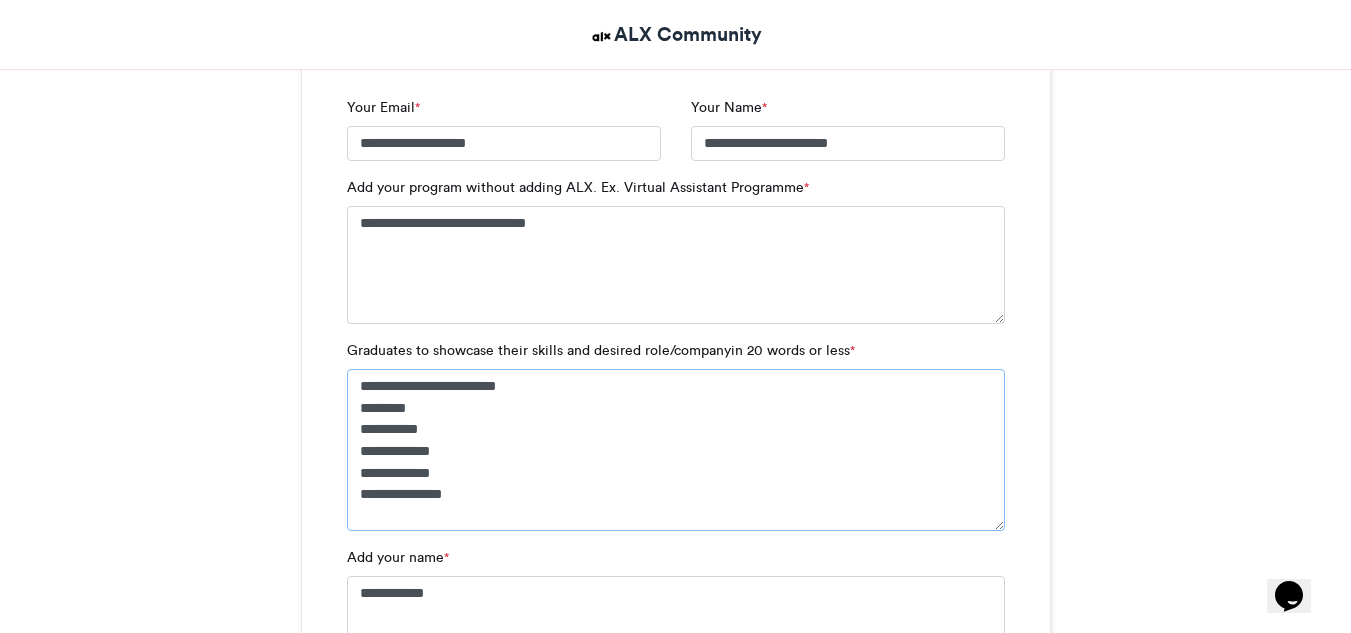 type on "**********" 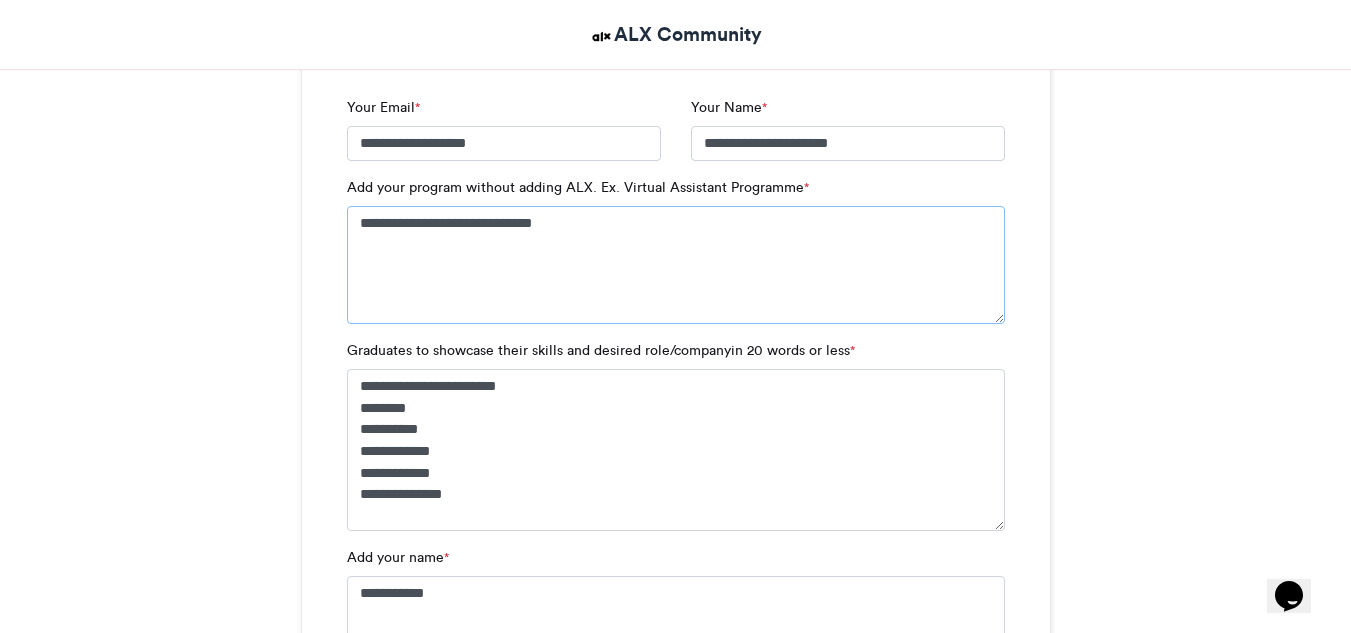 type on "**********" 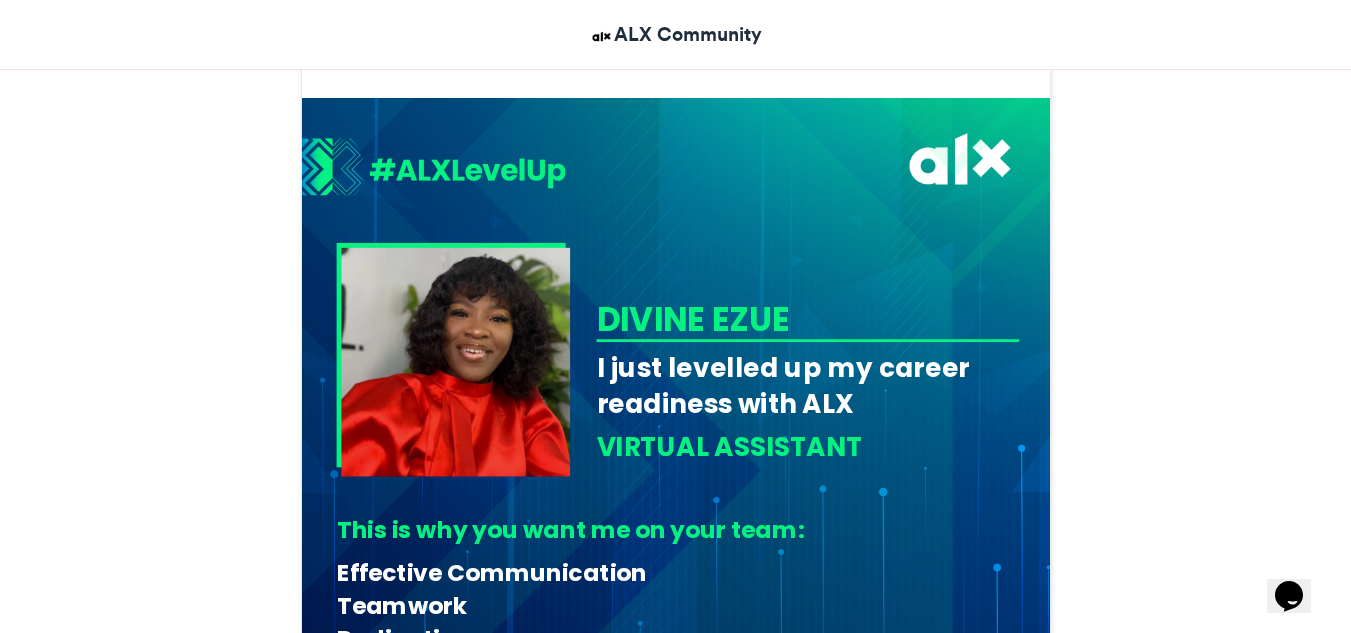 scroll, scrollTop: 805, scrollLeft: 0, axis: vertical 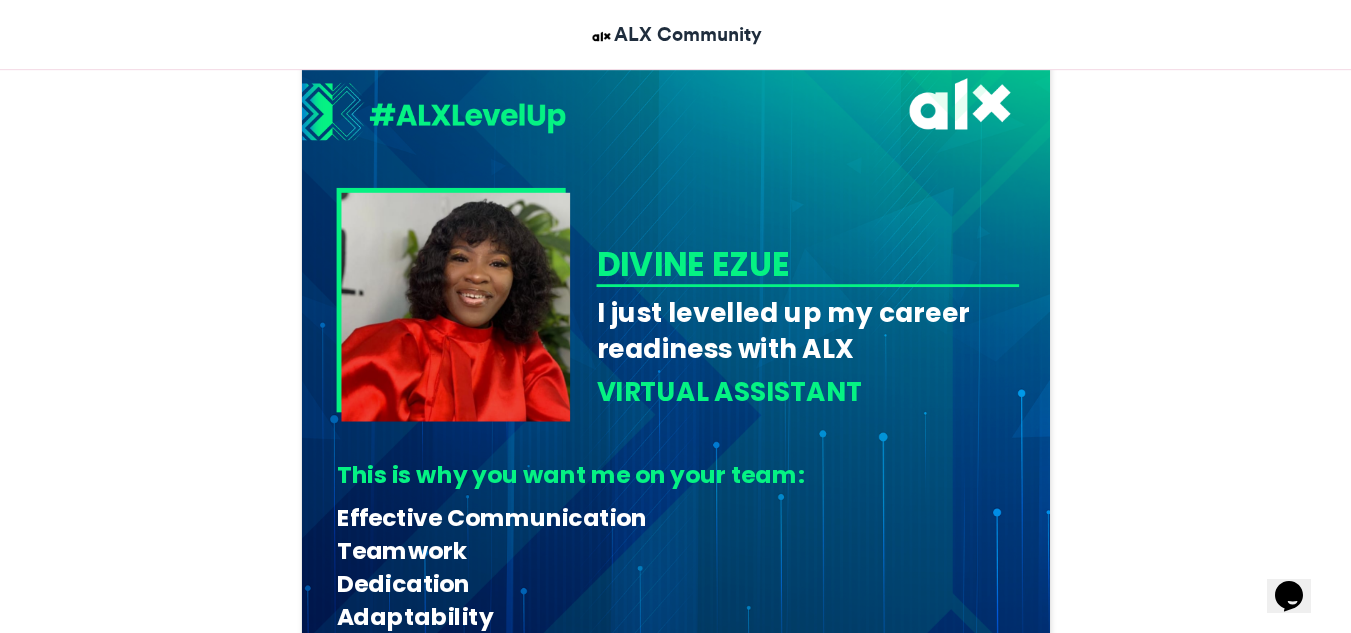 click on "#ALXLevelUp
ALX Community
24-07-2024
44531 Views 18856  Entries 3852" at bounding box center [675, 1720] 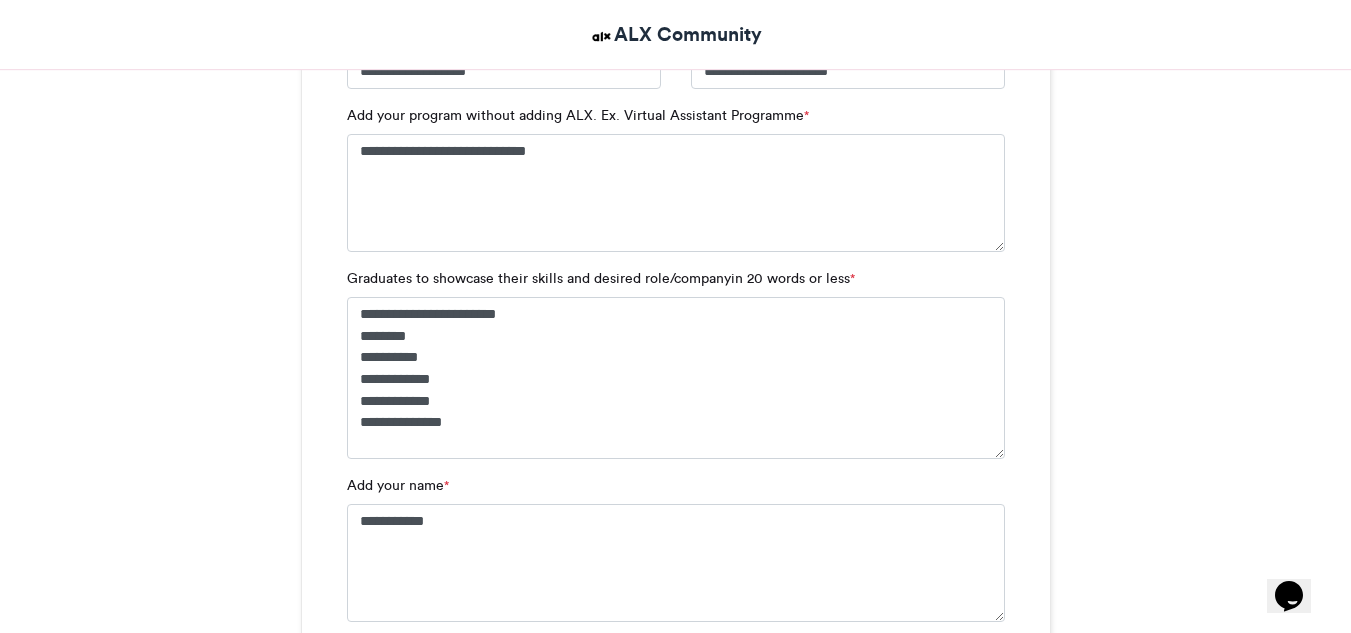 scroll, scrollTop: 2056, scrollLeft: 0, axis: vertical 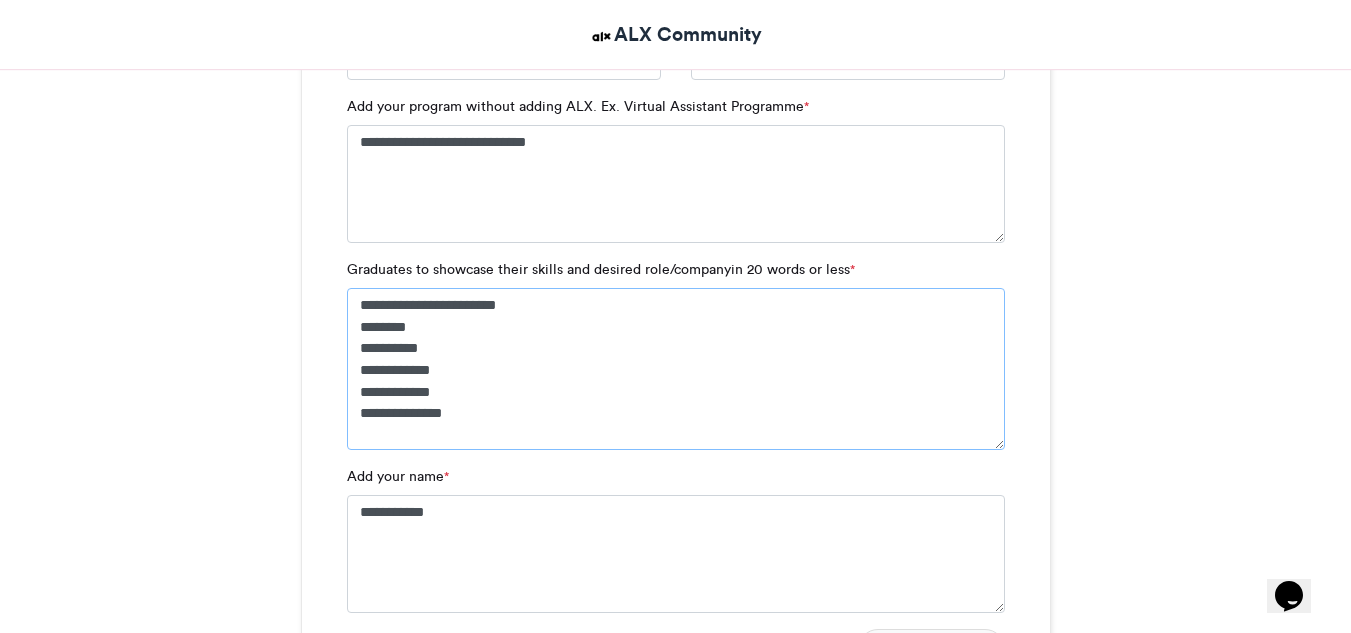 click on "**********" at bounding box center [676, 369] 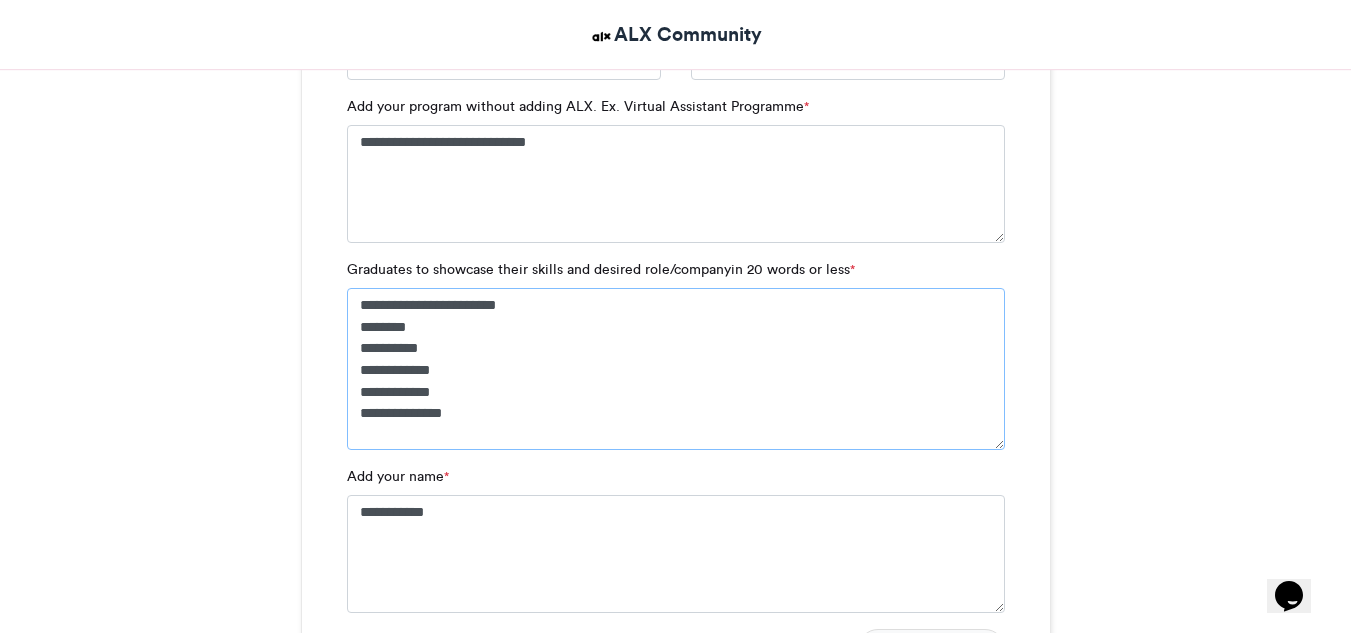 paste on "**********" 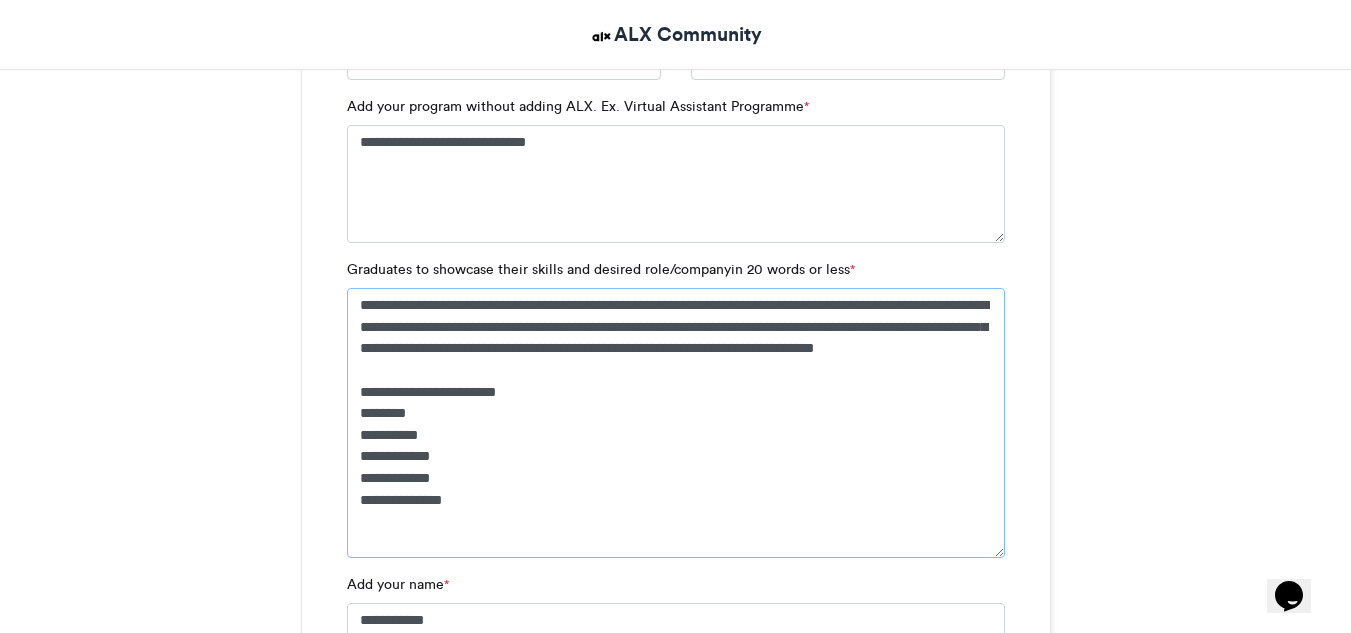 click on "**********" at bounding box center [676, 423] 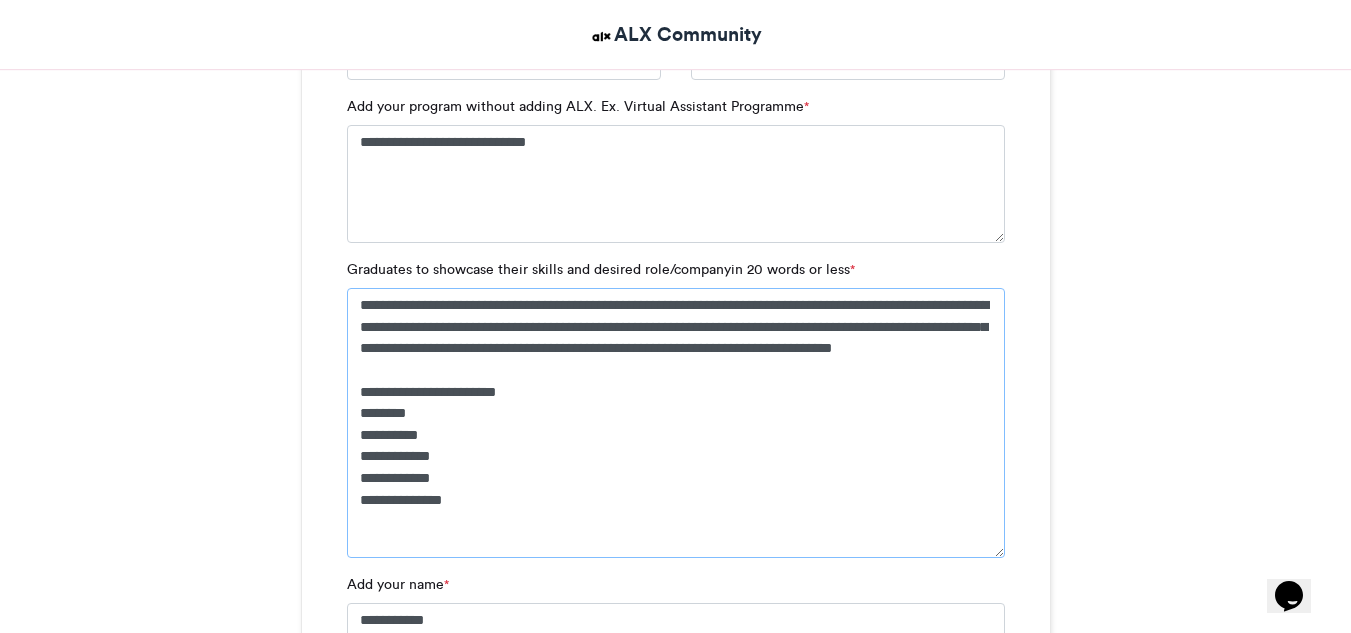 click on "**********" at bounding box center (676, 423) 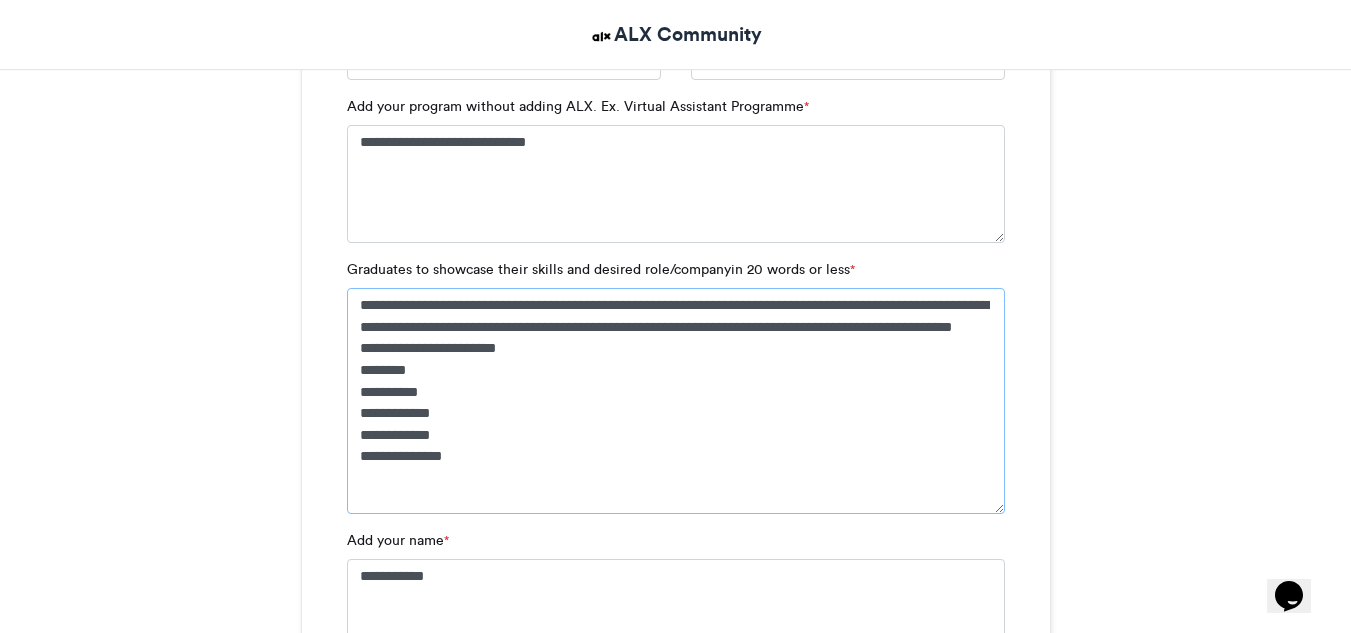 click on "**********" at bounding box center (676, 401) 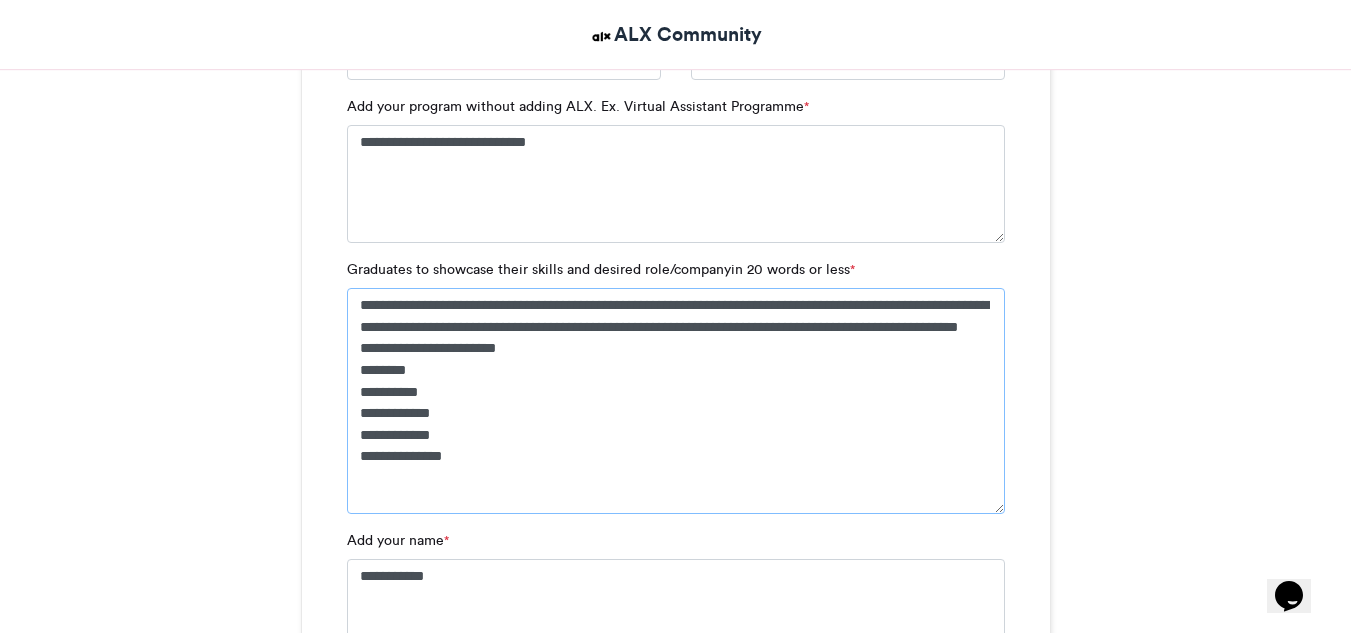drag, startPoint x: 362, startPoint y: 370, endPoint x: 520, endPoint y: 368, distance: 158.01266 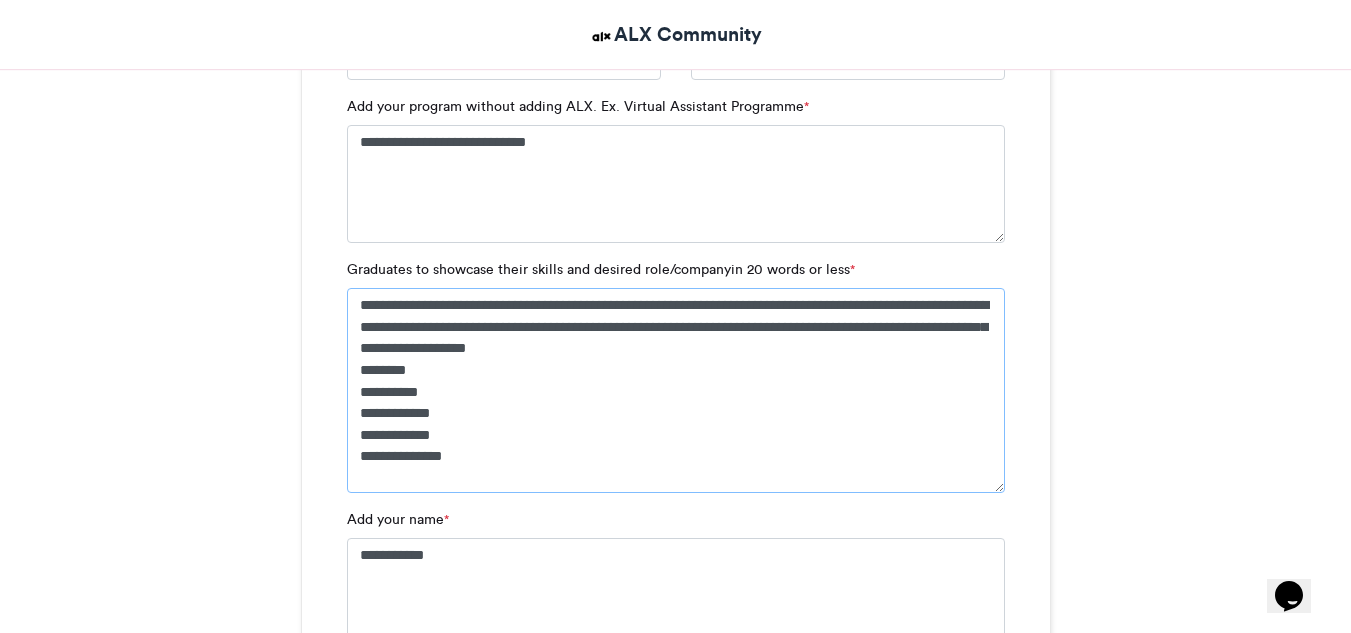 click on "**********" at bounding box center [676, 390] 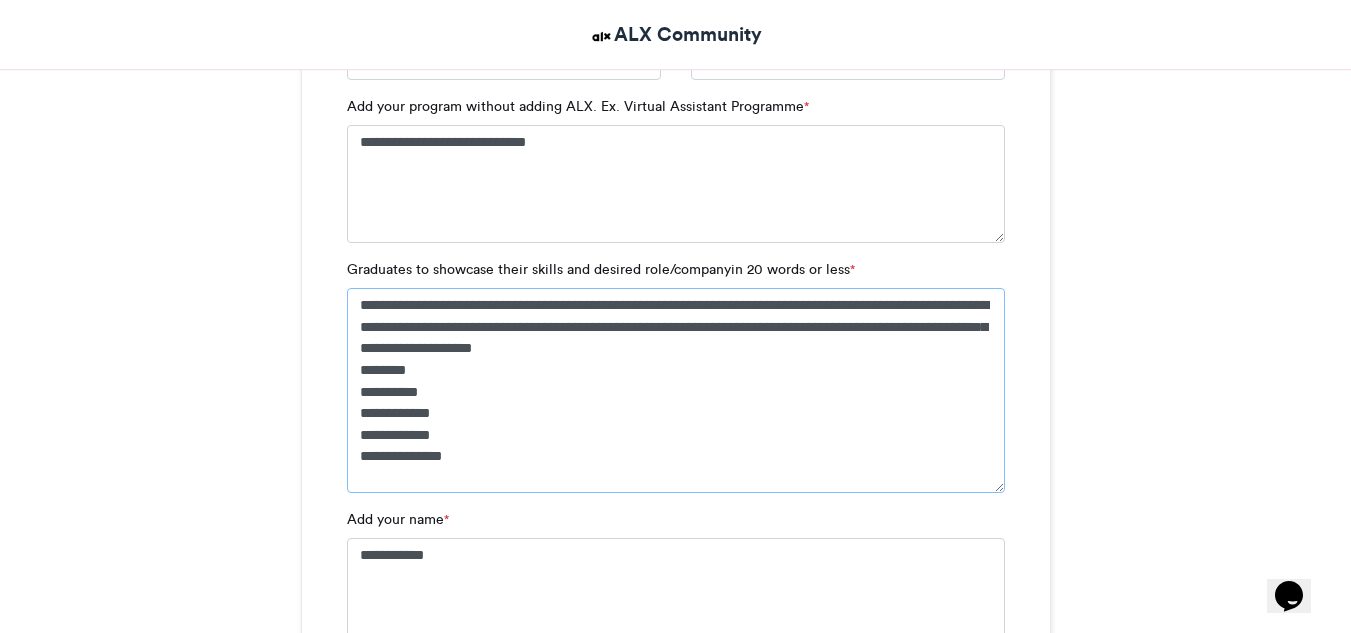 click on "**********" at bounding box center (676, 390) 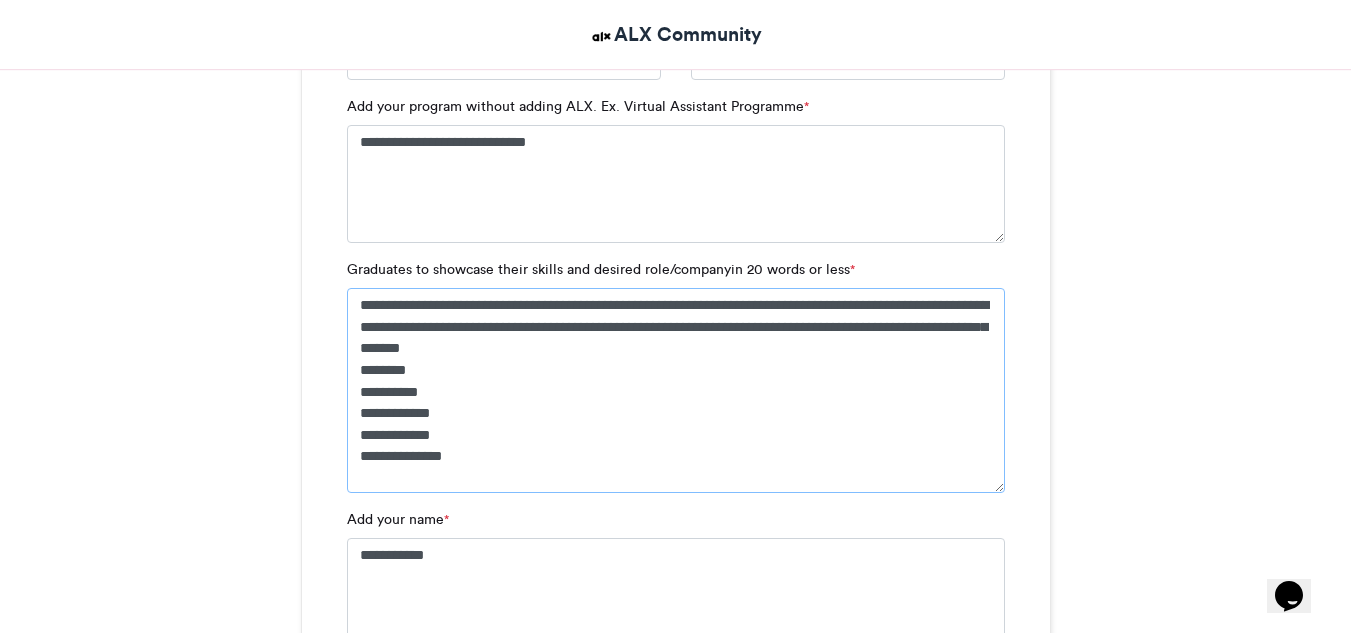click on "**********" at bounding box center [676, 390] 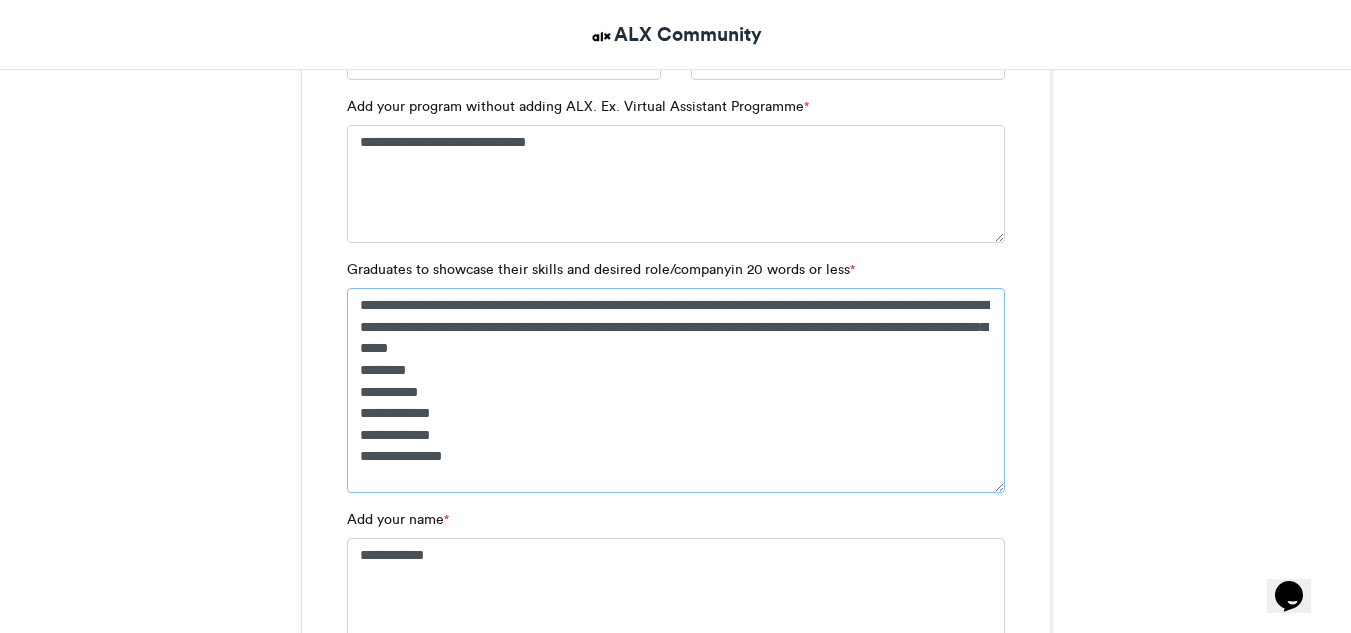 click on "**********" at bounding box center (676, 390) 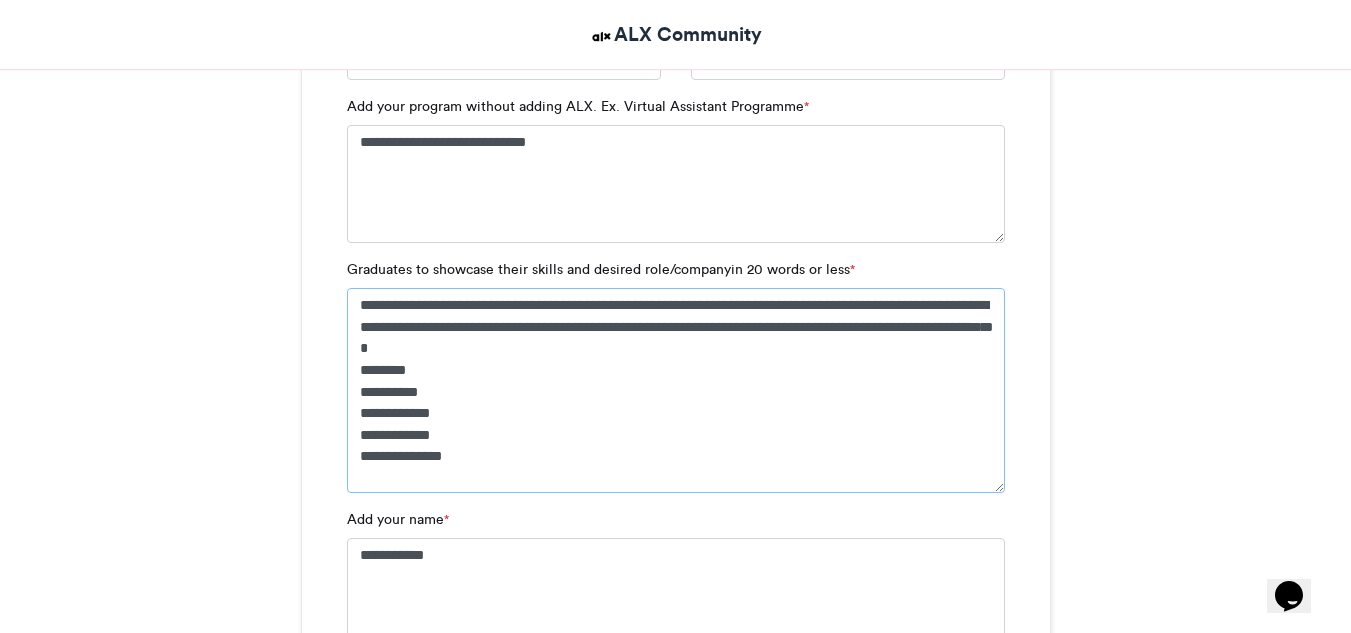 click on "**********" at bounding box center [676, 390] 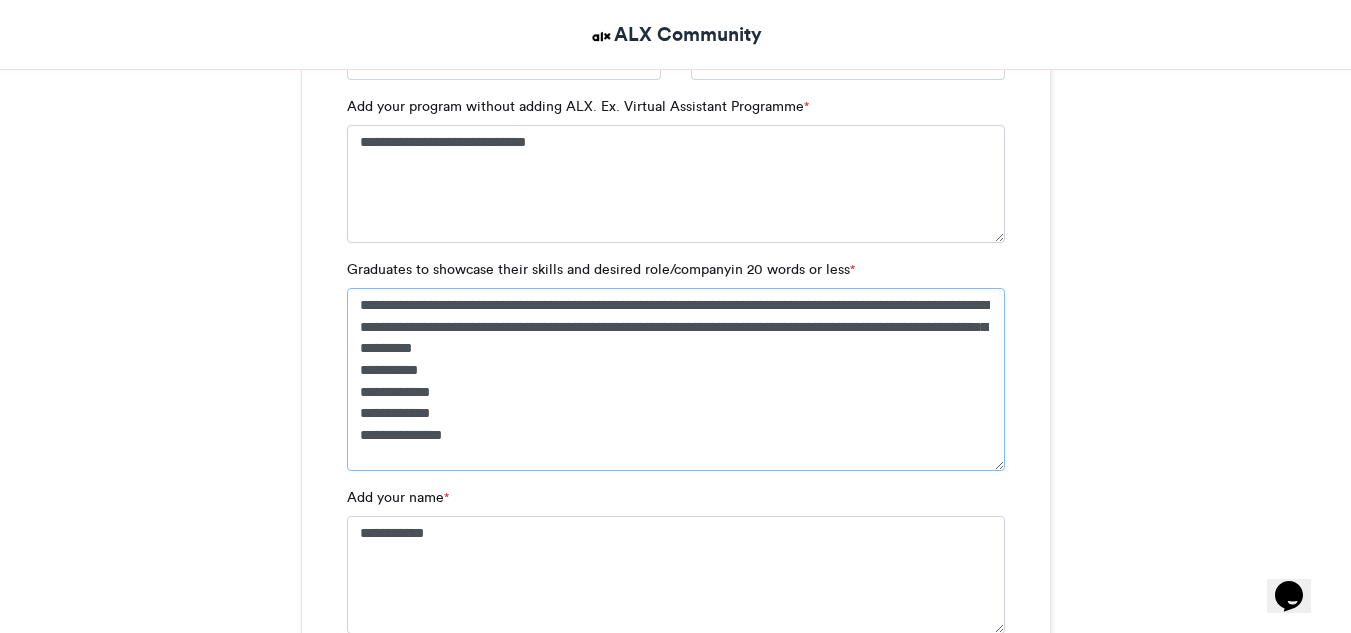 click on "**********" at bounding box center [676, 379] 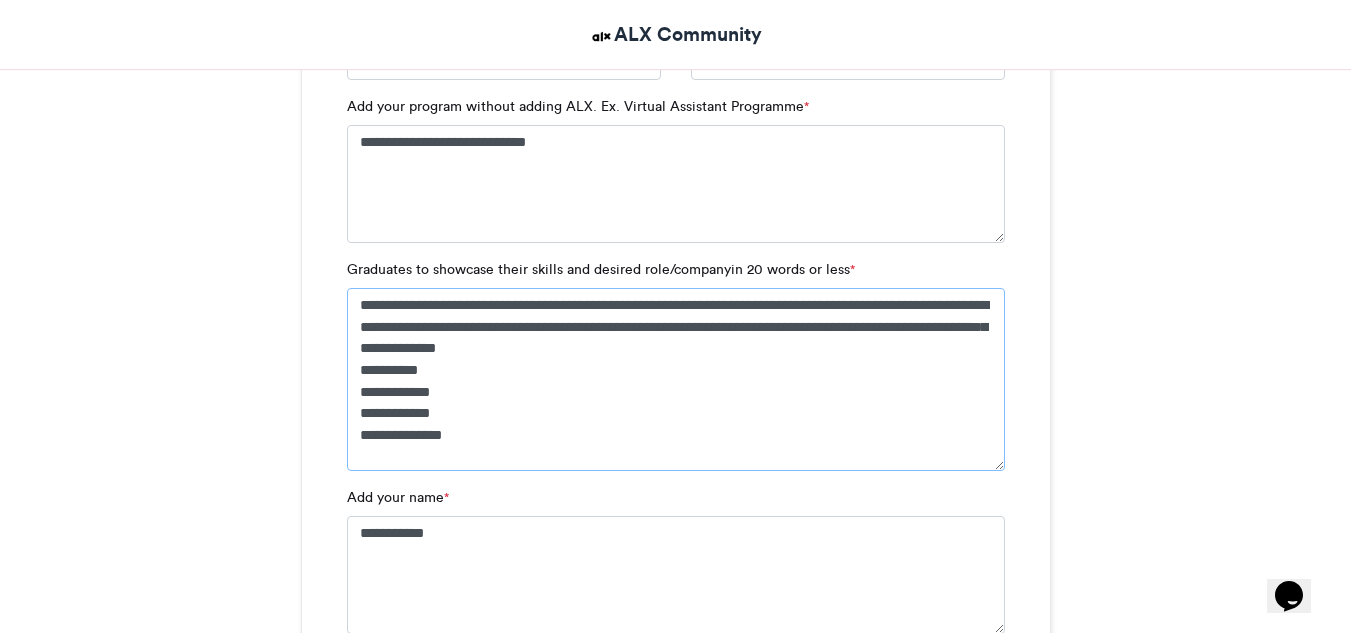 drag, startPoint x: 508, startPoint y: 353, endPoint x: 550, endPoint y: 454, distance: 109.38464 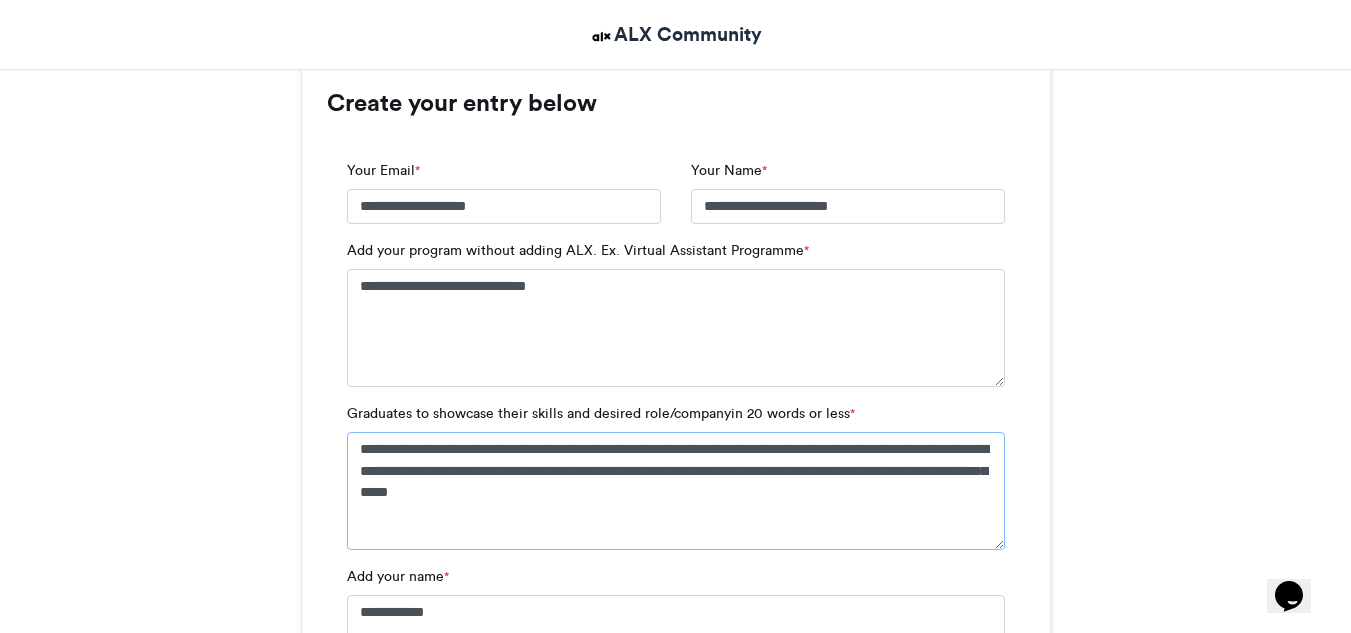 scroll, scrollTop: 1939, scrollLeft: 0, axis: vertical 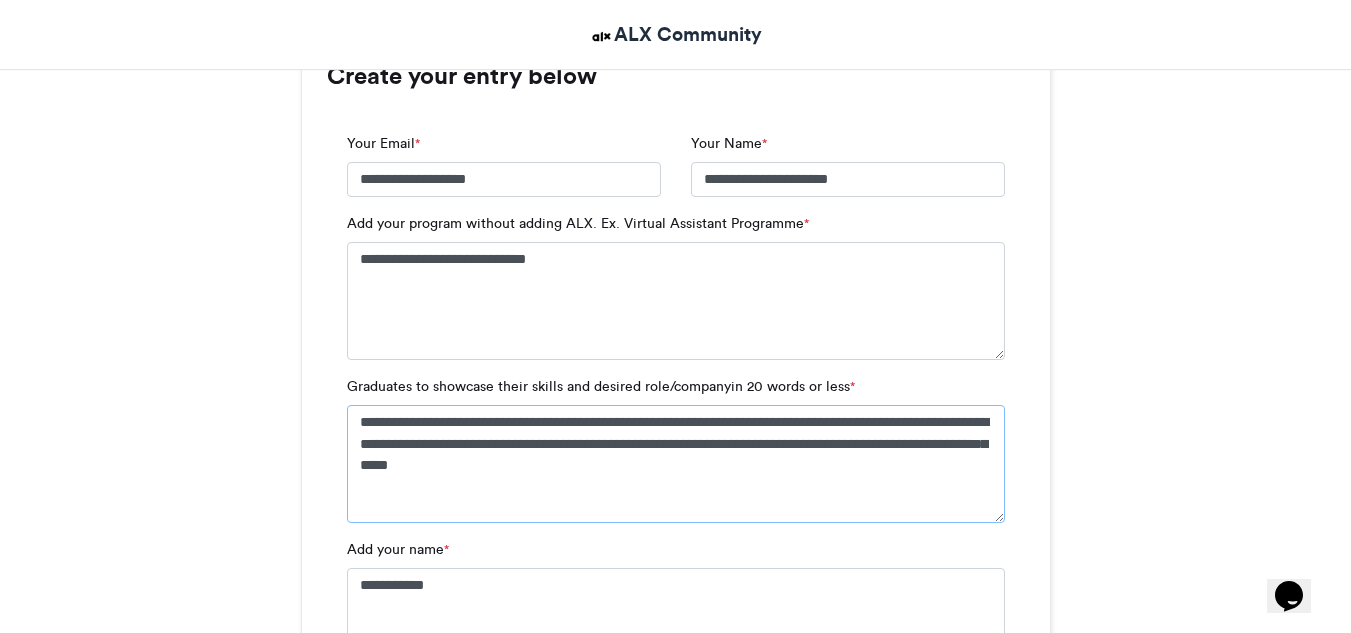 drag, startPoint x: 812, startPoint y: 421, endPoint x: 987, endPoint y: 431, distance: 175.28548 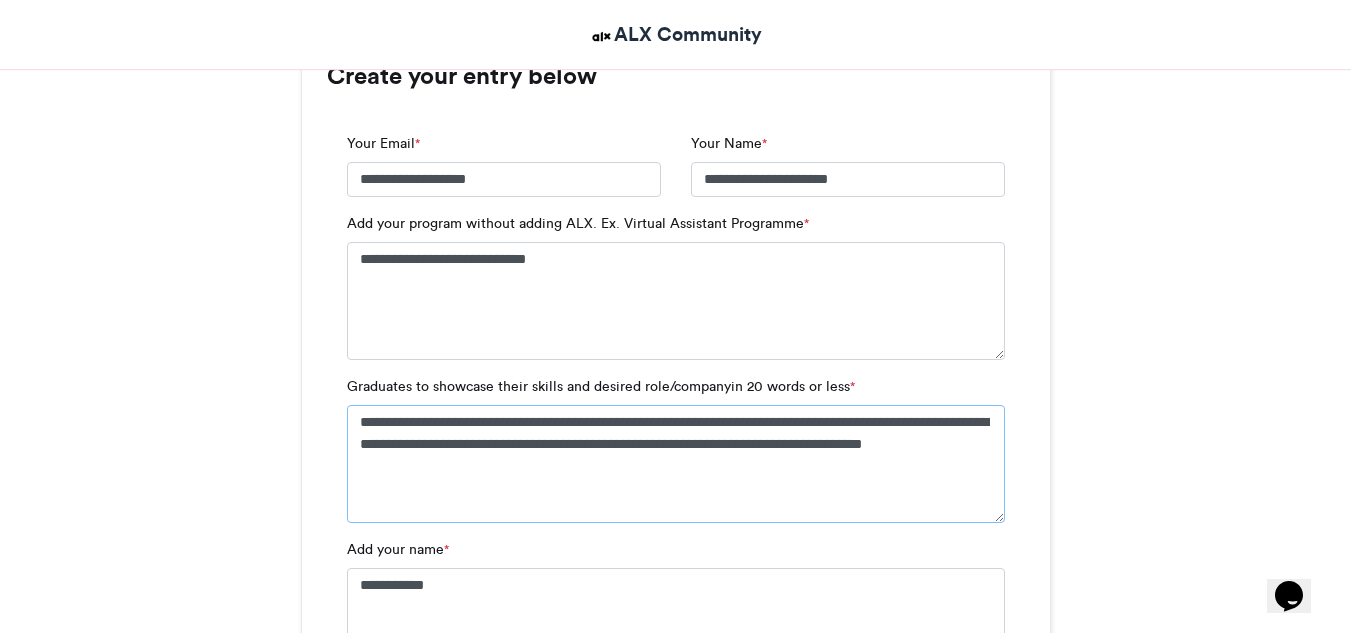 drag, startPoint x: 879, startPoint y: 424, endPoint x: 981, endPoint y: 424, distance: 102 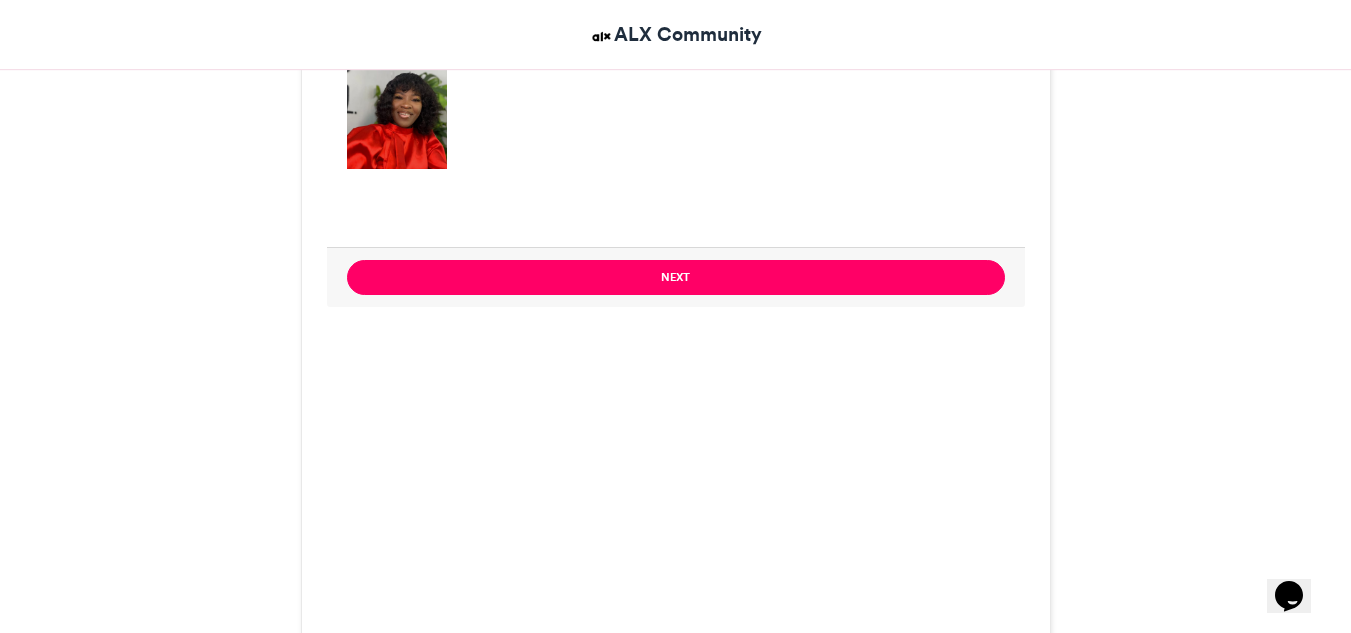 scroll, scrollTop: 2640, scrollLeft: 0, axis: vertical 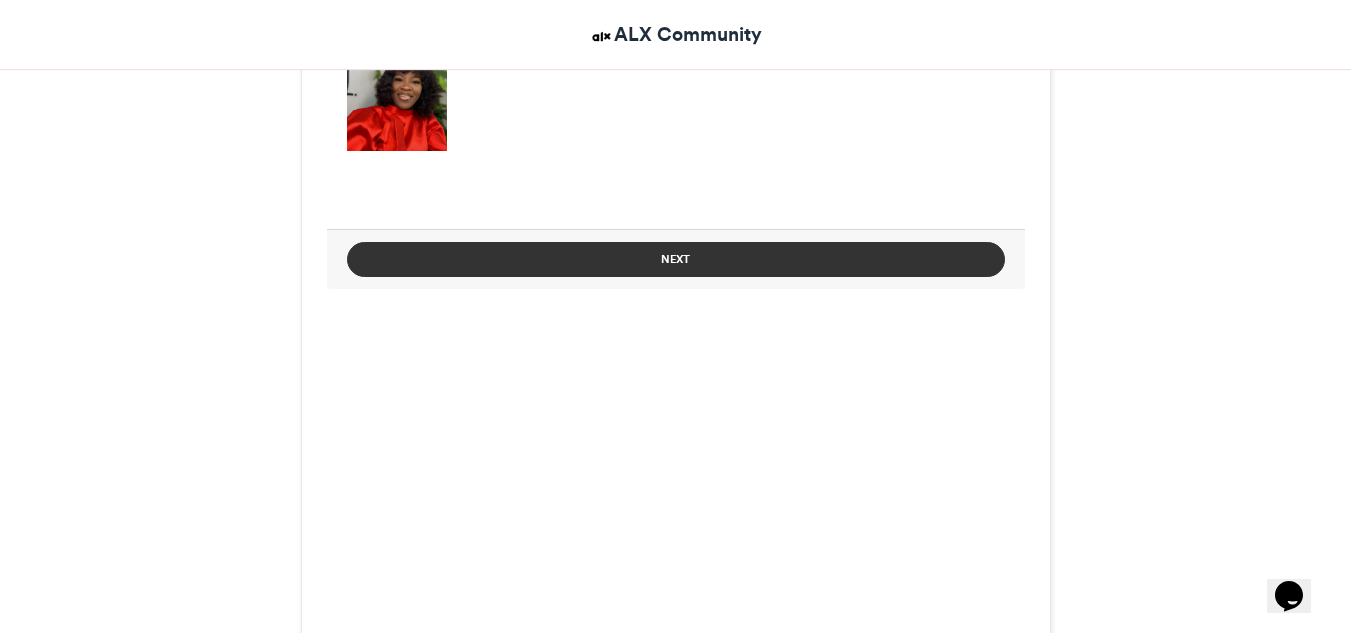 type on "**********" 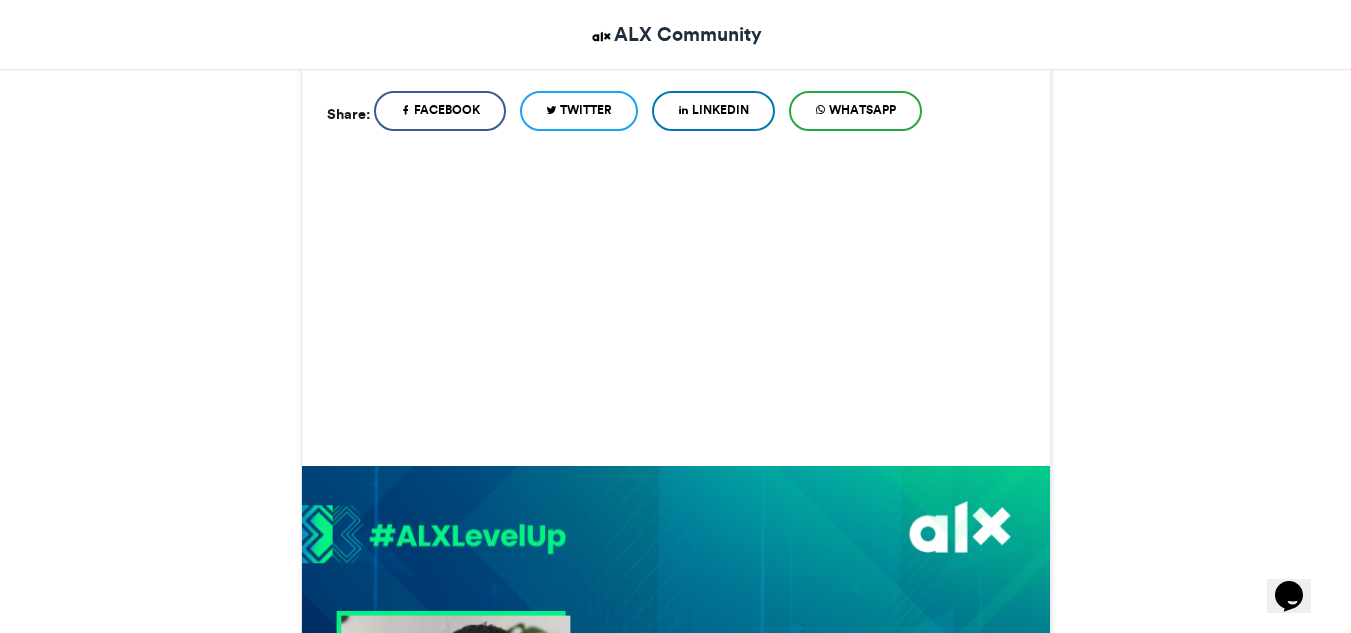 scroll, scrollTop: 1191, scrollLeft: 0, axis: vertical 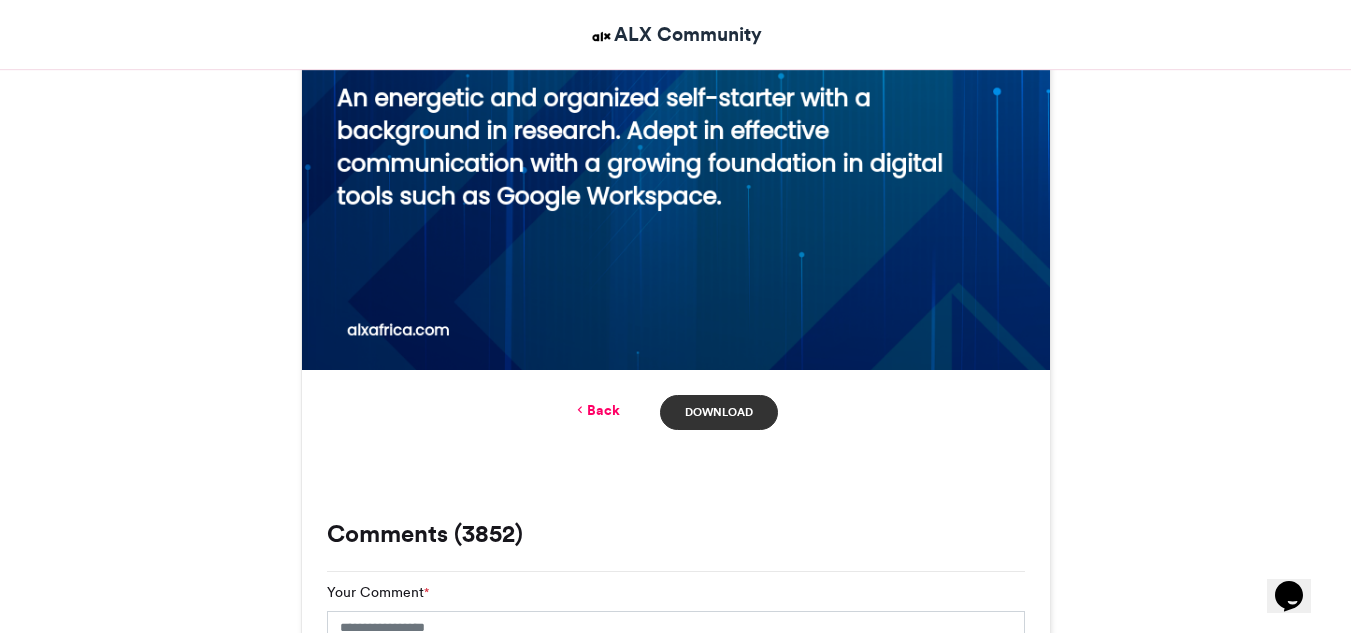 click on "Download" at bounding box center [718, 412] 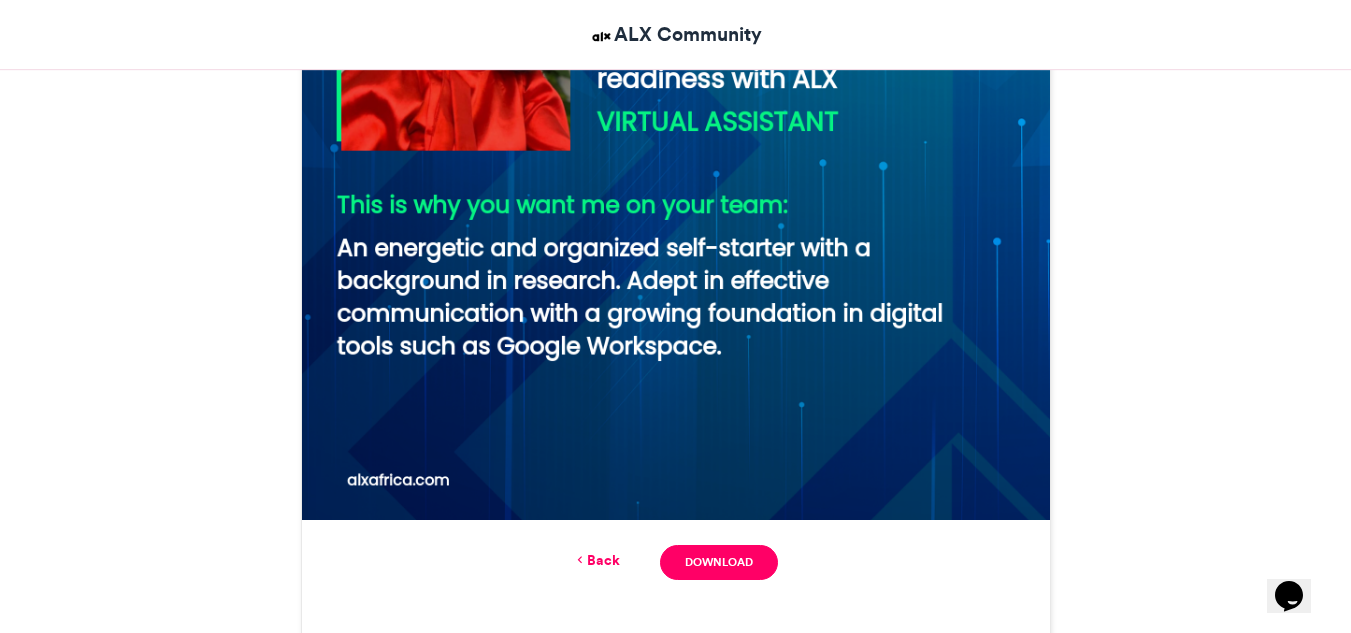 scroll, scrollTop: 1165, scrollLeft: 0, axis: vertical 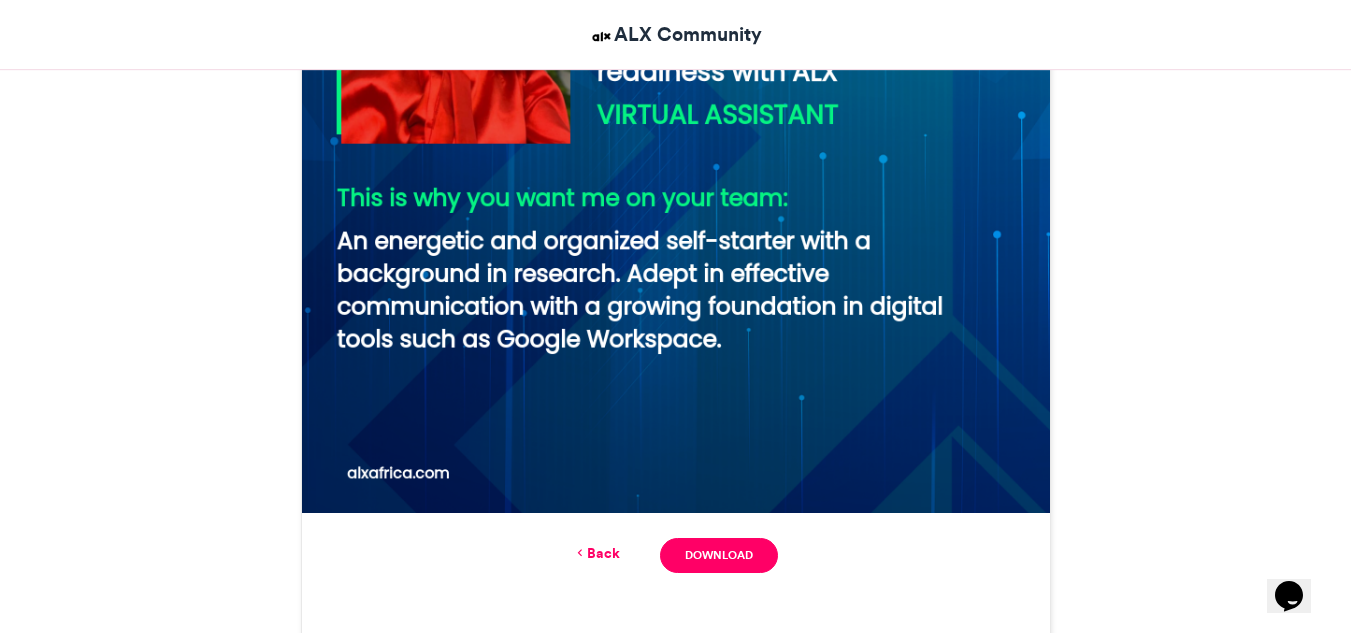 click on "Back" at bounding box center [596, 553] 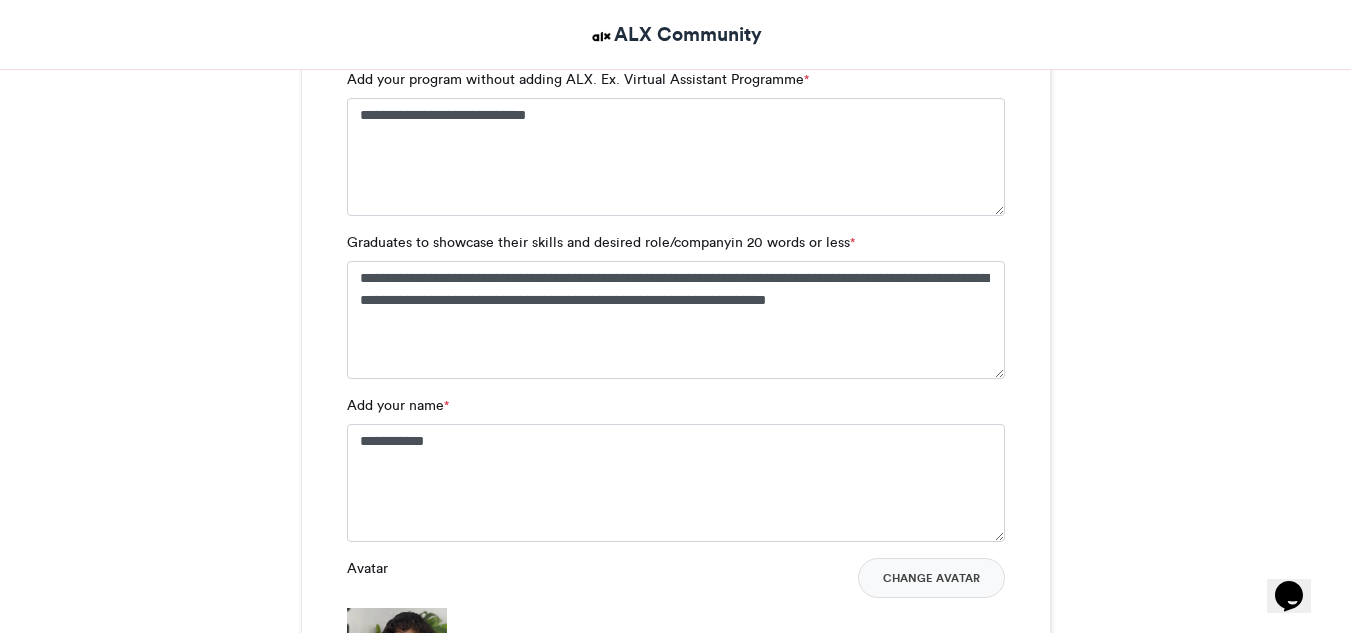 scroll, scrollTop: 2128, scrollLeft: 0, axis: vertical 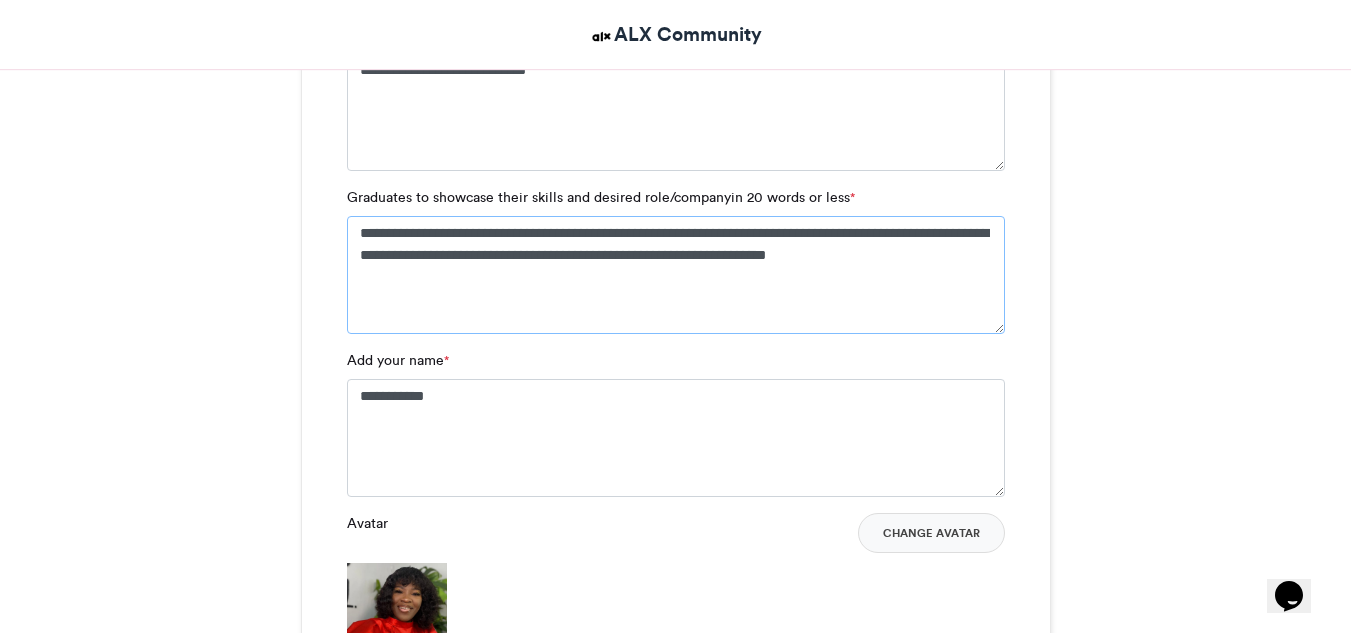 drag, startPoint x: 358, startPoint y: 234, endPoint x: 972, endPoint y: 351, distance: 625.048 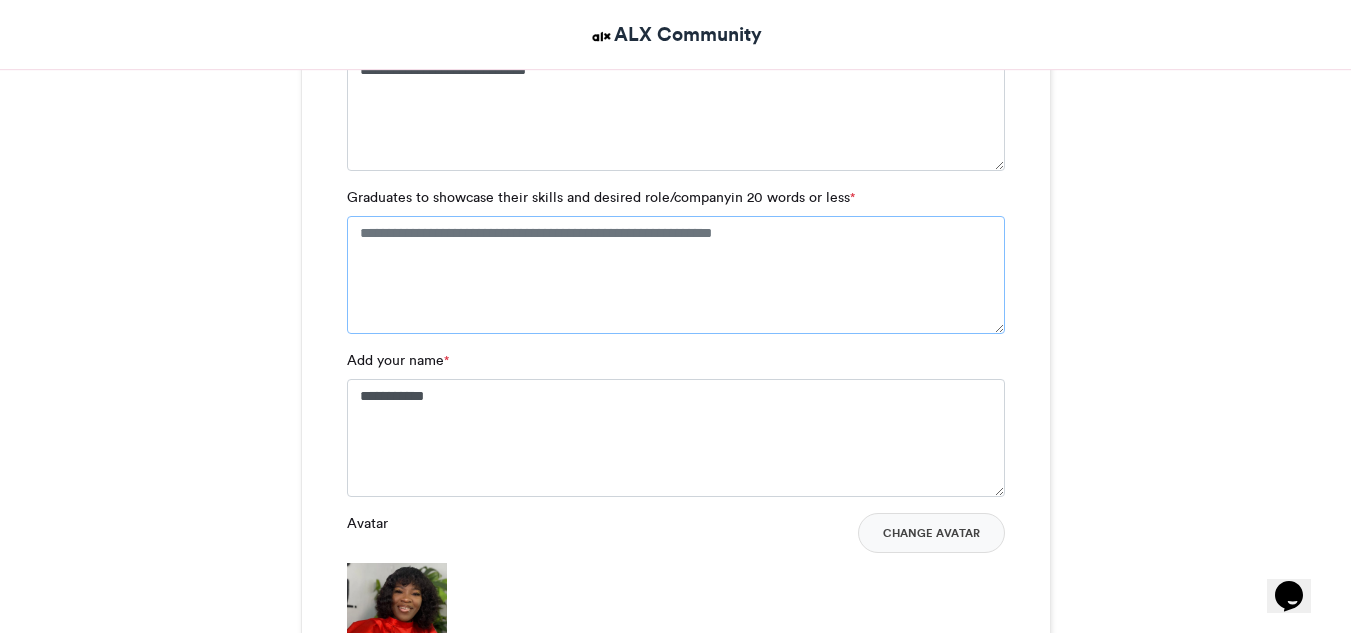 paste on "**********" 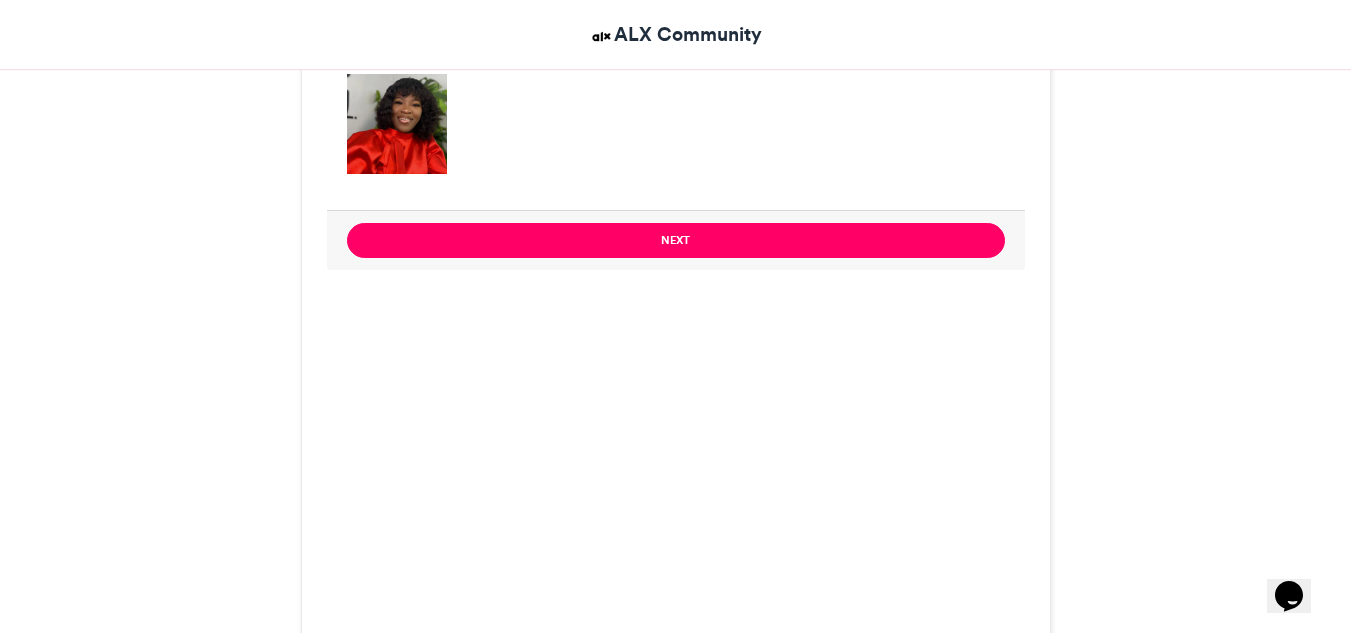 scroll, scrollTop: 2648, scrollLeft: 0, axis: vertical 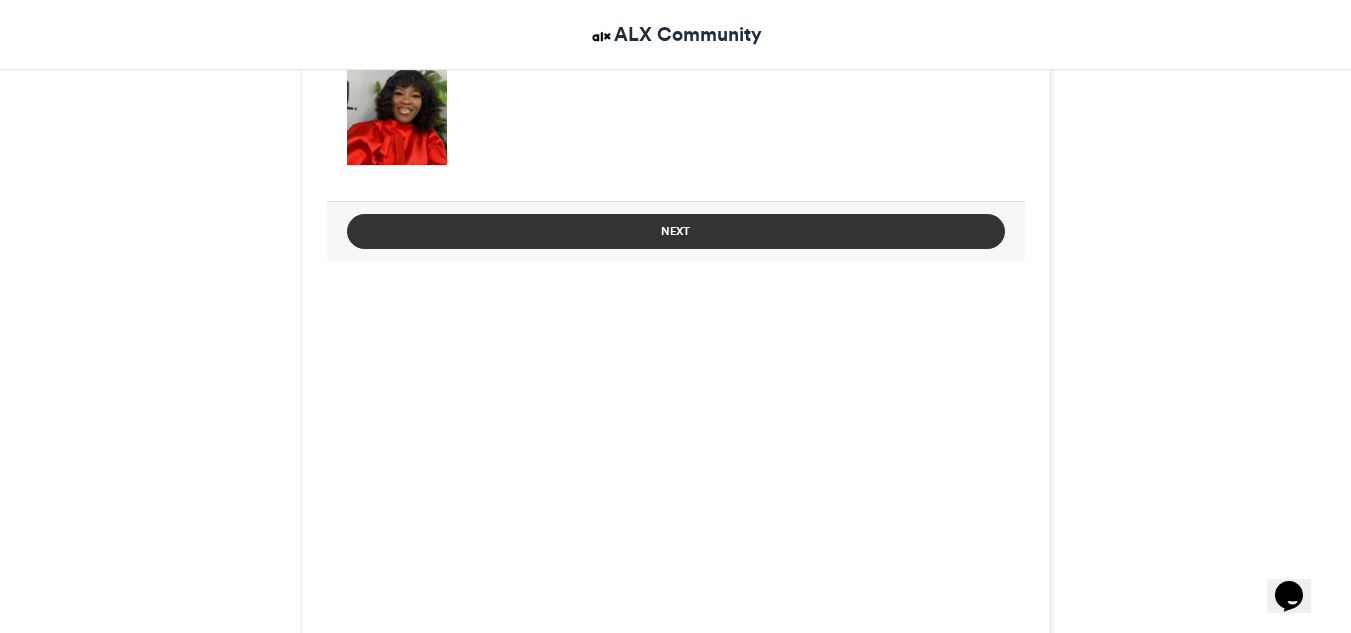 click on "Next" at bounding box center (676, 231) 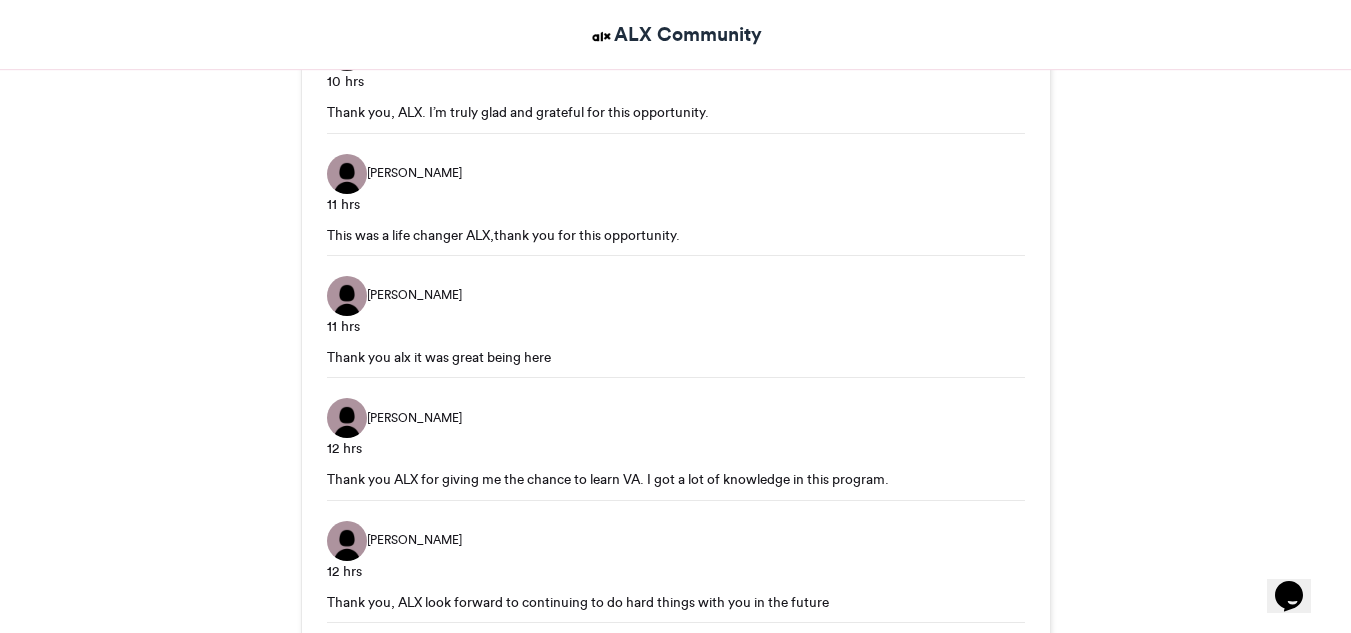 scroll, scrollTop: 1177, scrollLeft: 0, axis: vertical 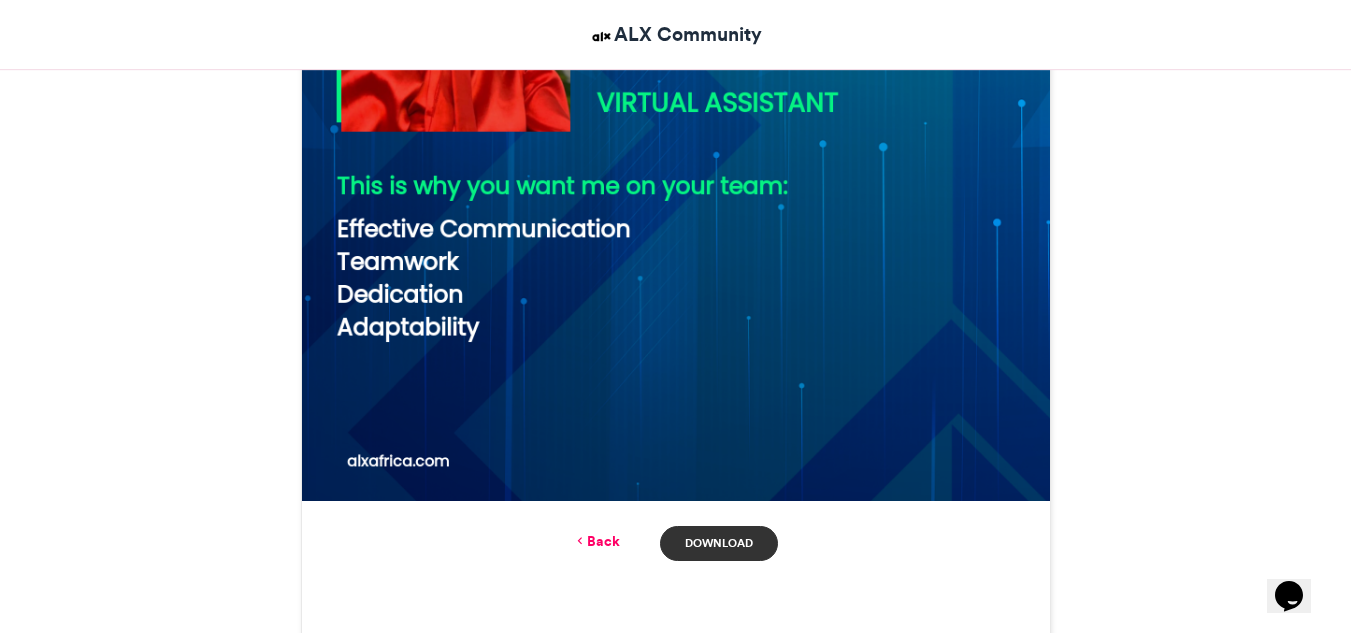 click on "Download" at bounding box center (718, 543) 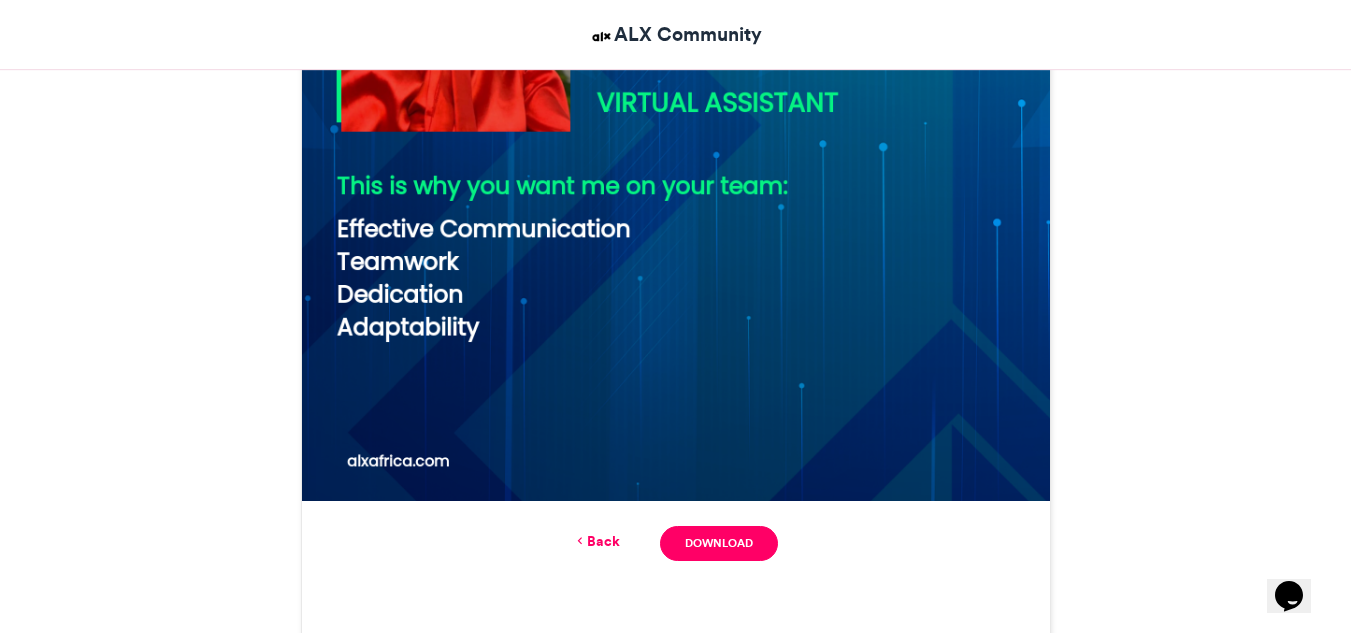 click on "Back" at bounding box center [596, 541] 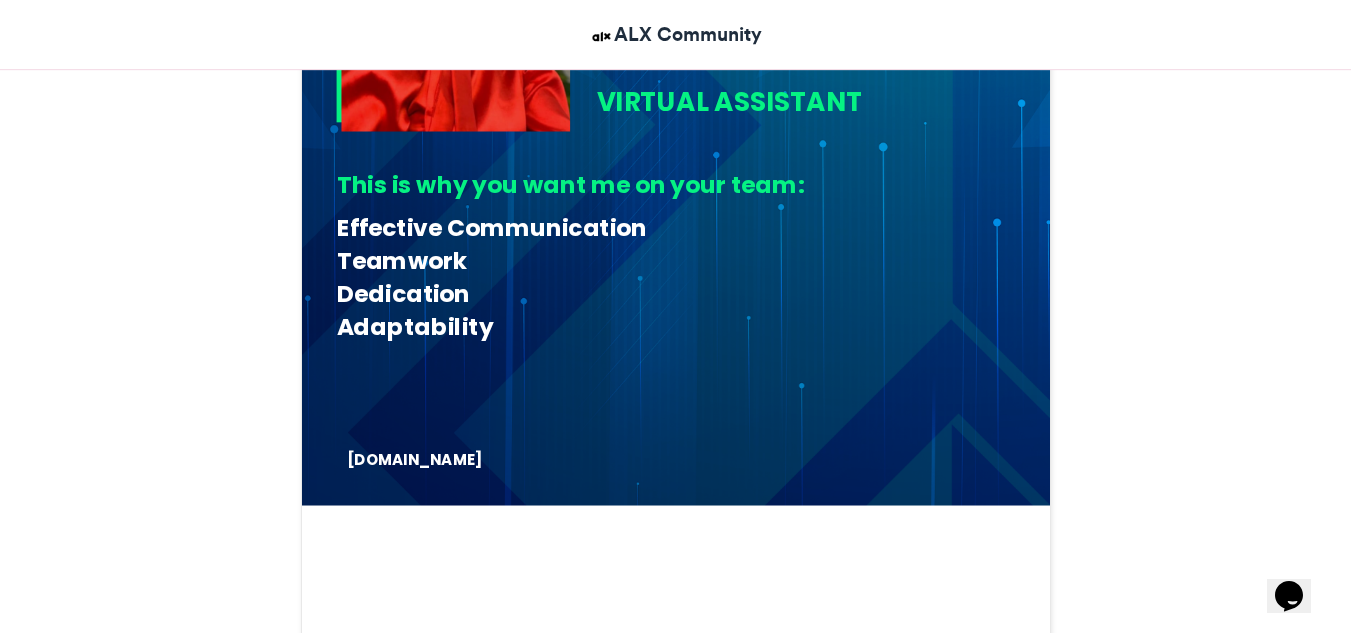 scroll, scrollTop: 2648, scrollLeft: 0, axis: vertical 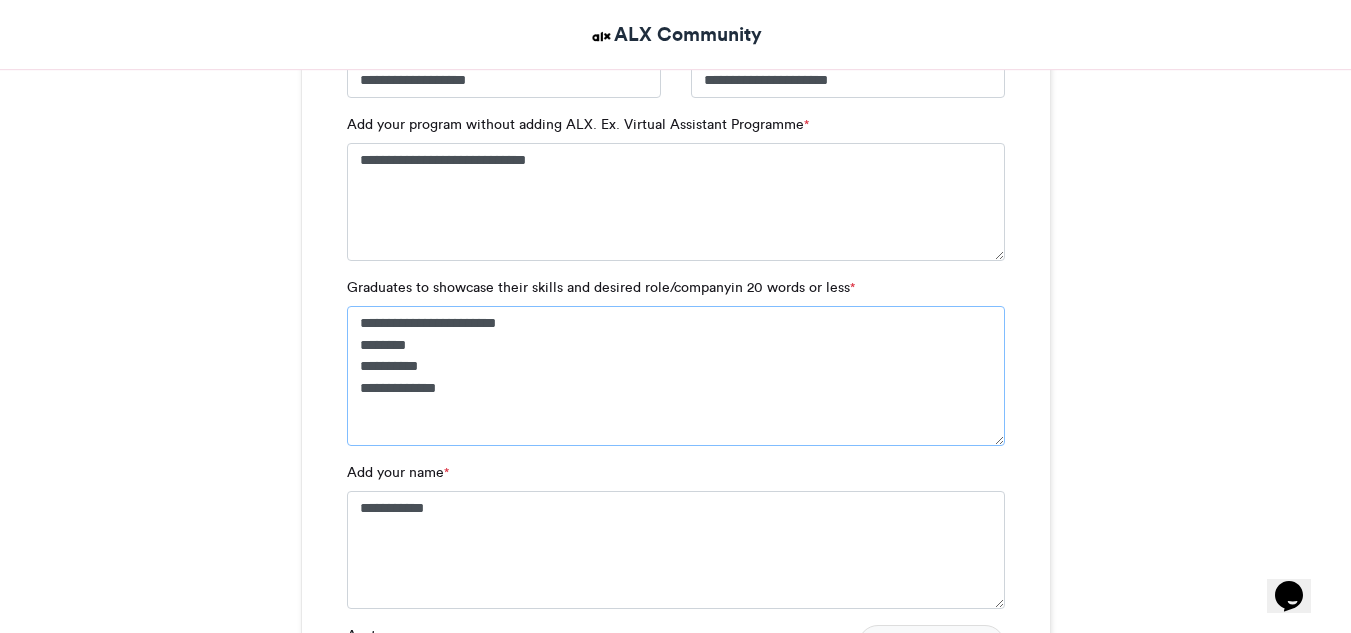 click on "**********" at bounding box center [676, 376] 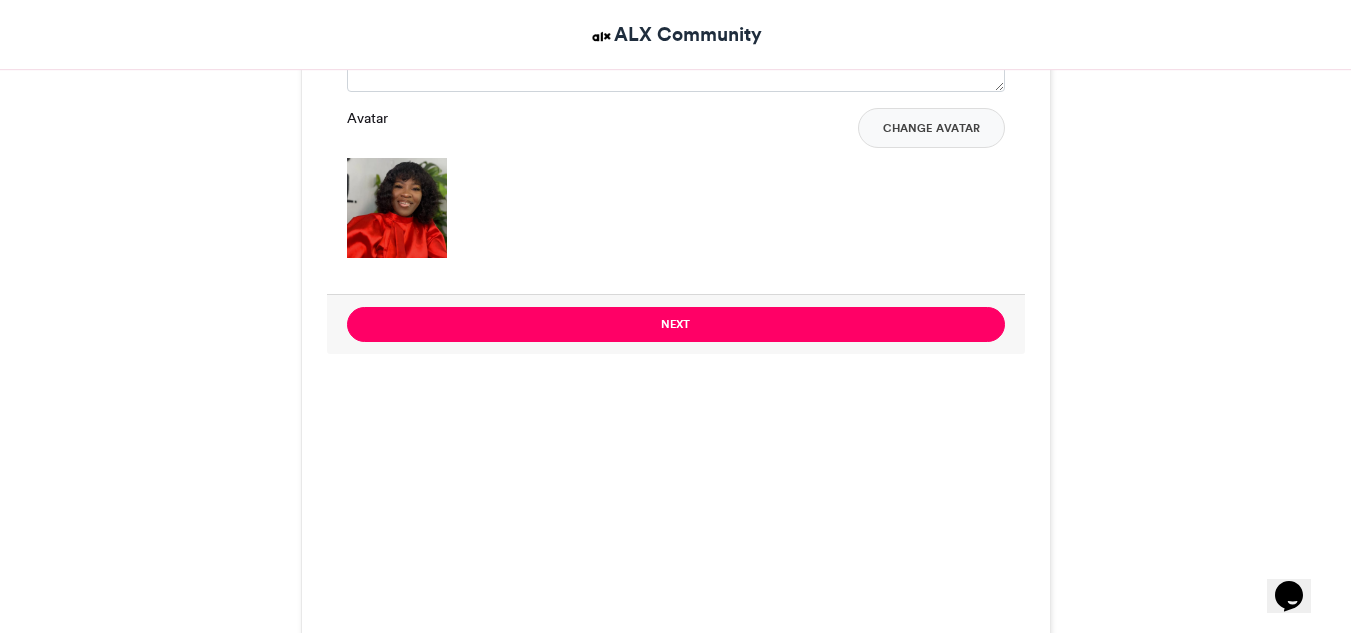 scroll, scrollTop: 2589, scrollLeft: 0, axis: vertical 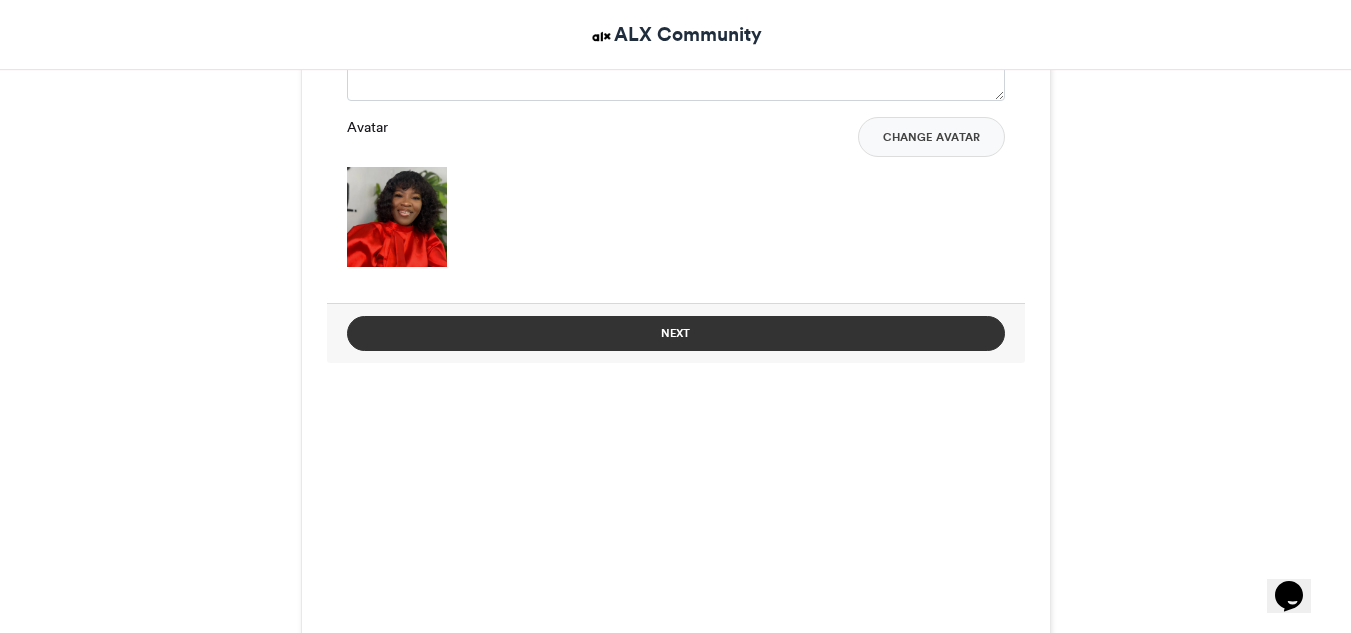 type on "**********" 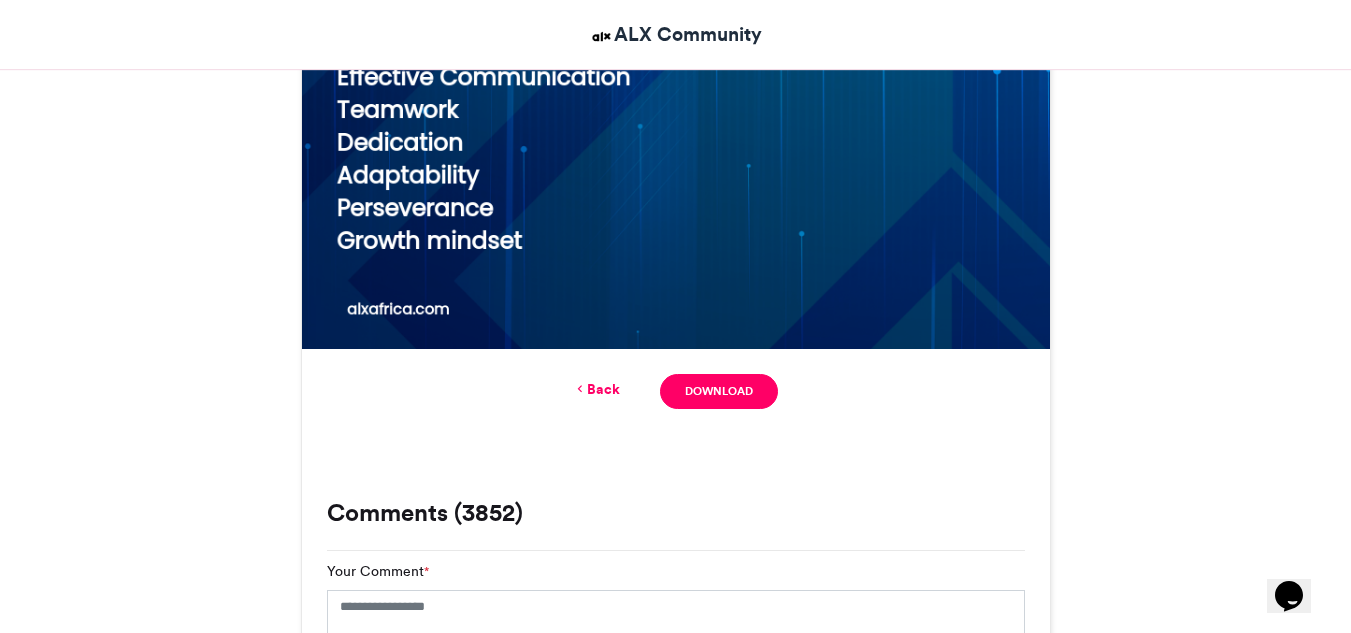 scroll, scrollTop: 1335, scrollLeft: 0, axis: vertical 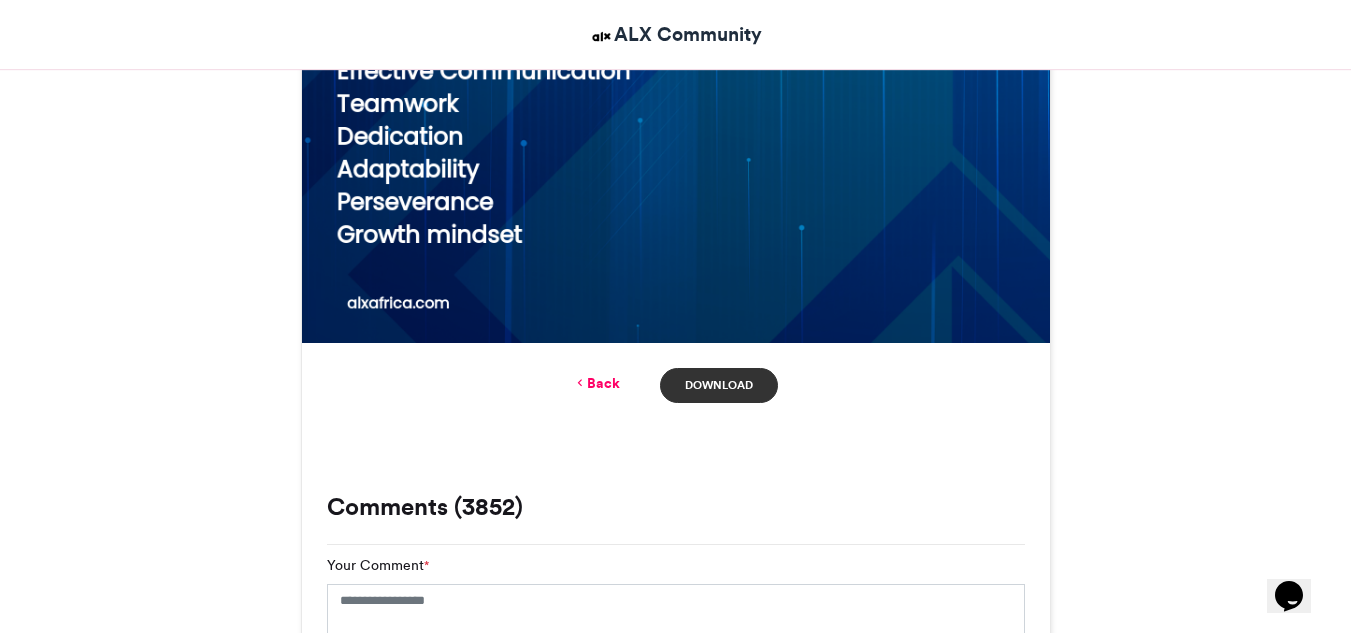click on "Download" at bounding box center (718, 385) 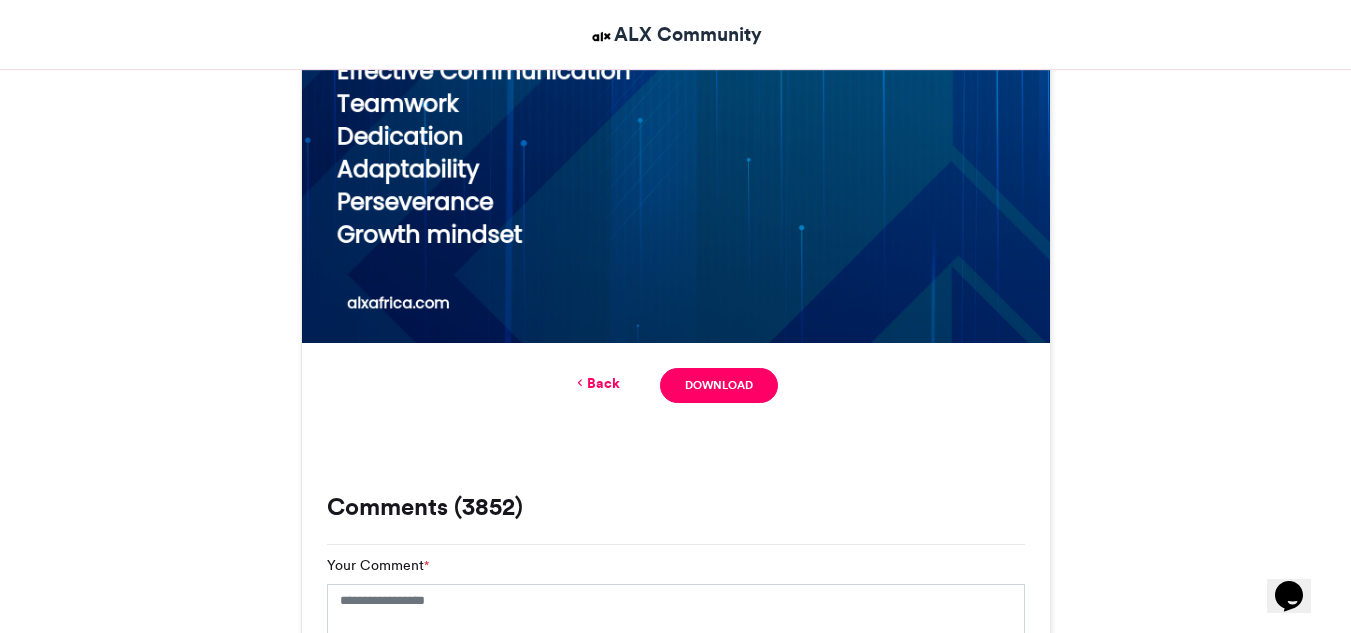 click on "Back" at bounding box center (596, 383) 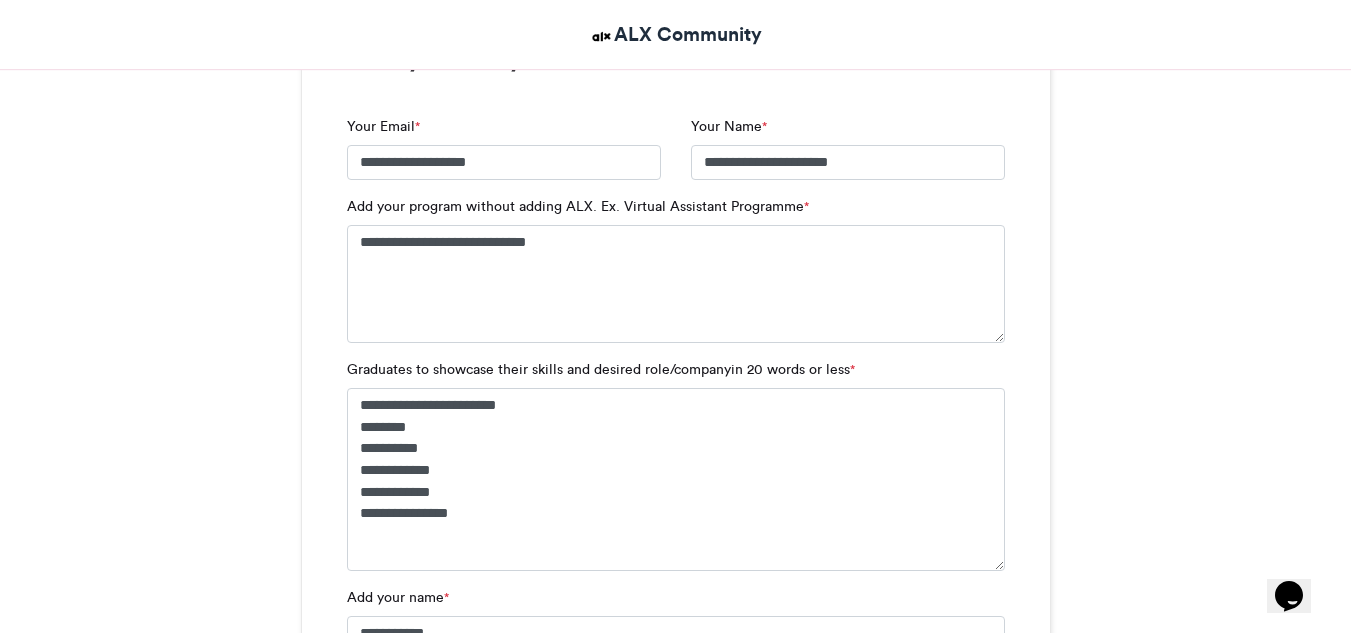 scroll, scrollTop: 2235, scrollLeft: 0, axis: vertical 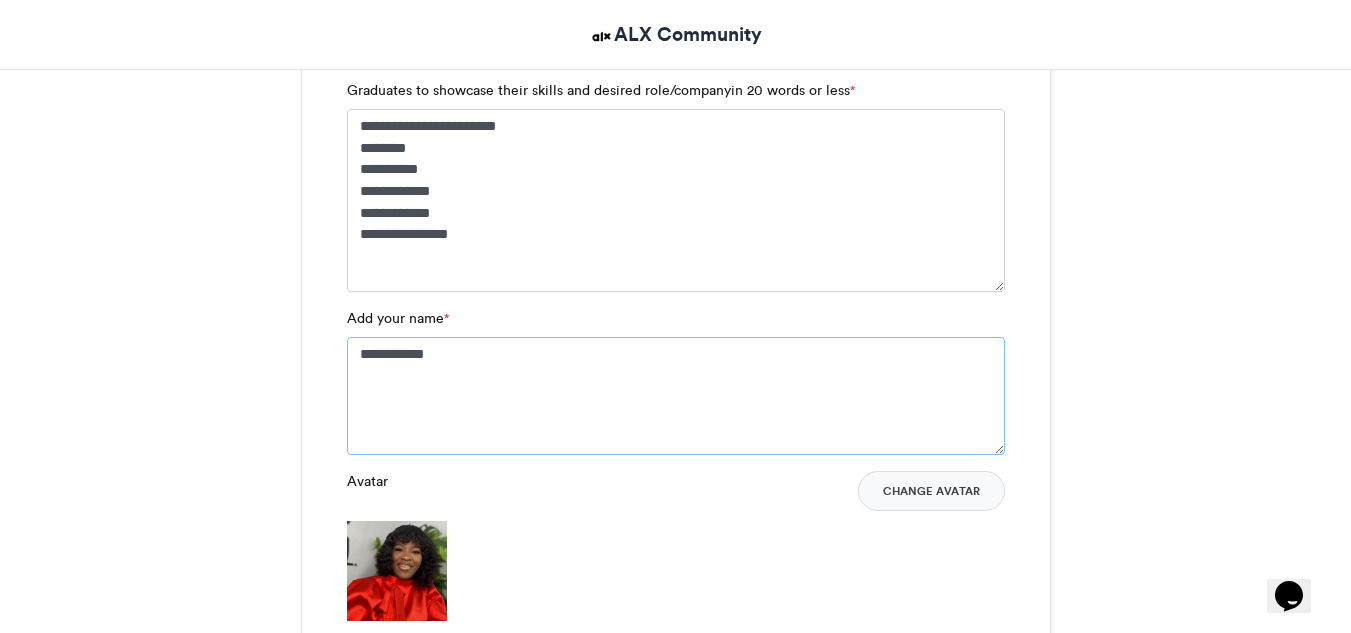 click on "**********" at bounding box center (676, 396) 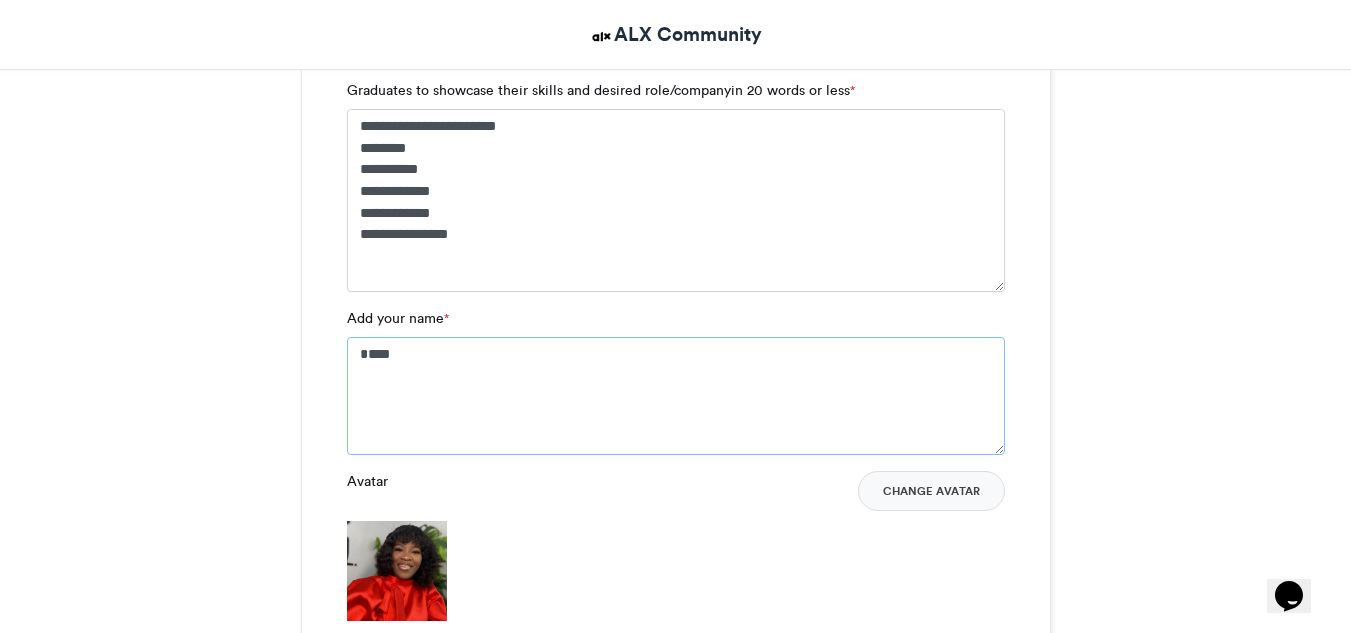 click on "****" at bounding box center (676, 396) 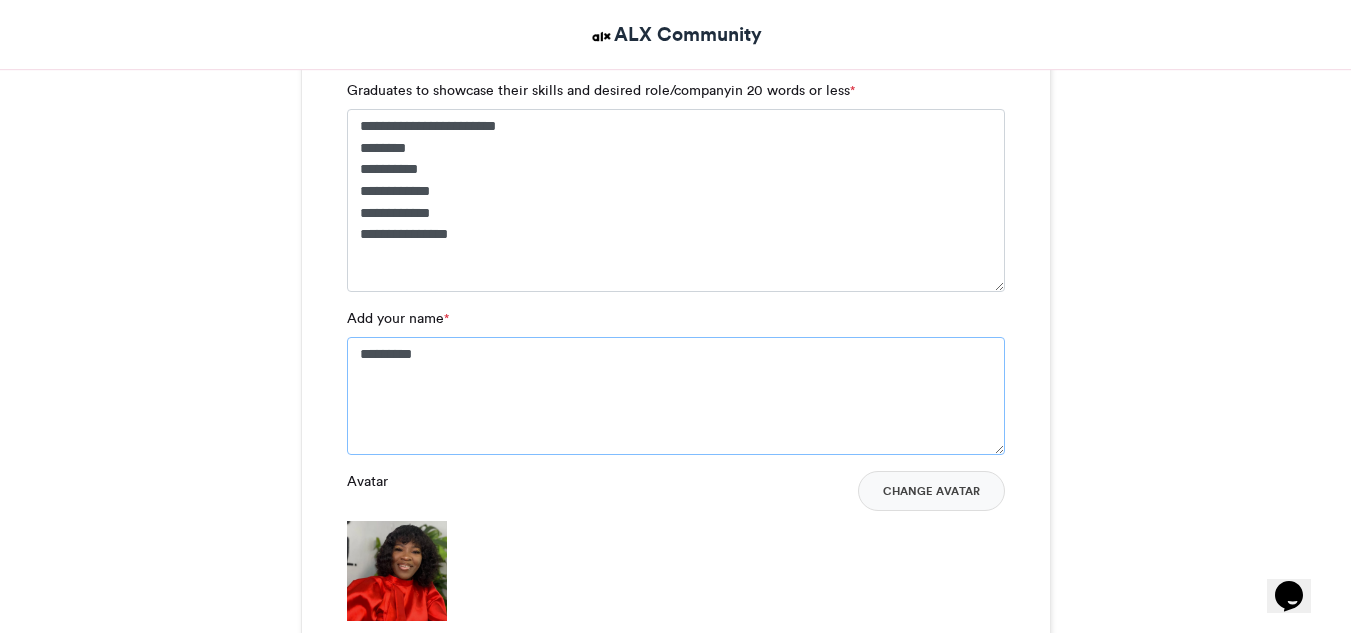 type on "*********" 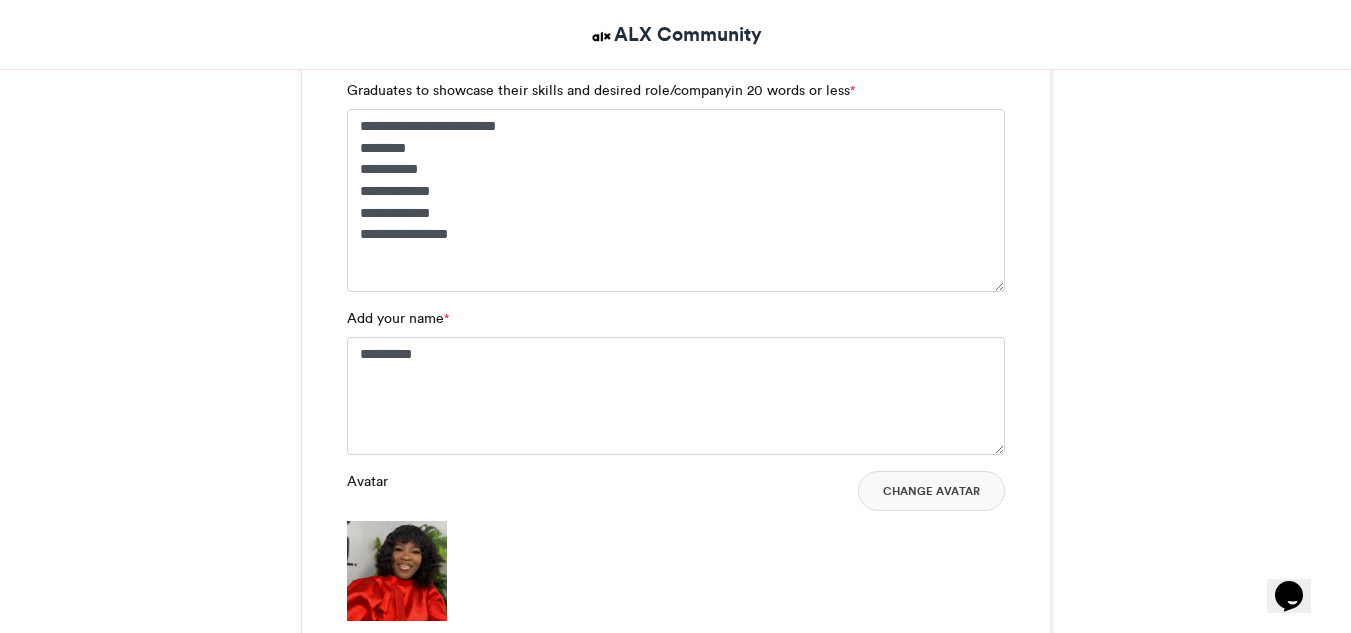 drag, startPoint x: 1350, startPoint y: 328, endPoint x: 1359, endPoint y: 308, distance: 21.931713 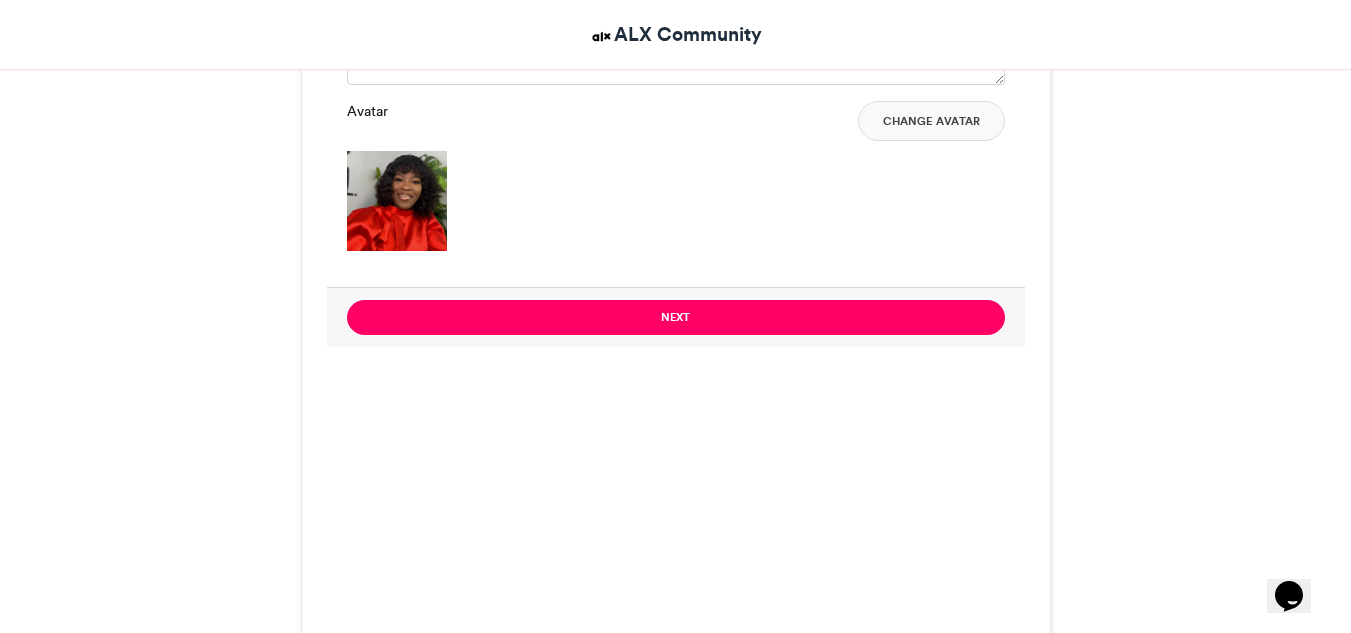scroll, scrollTop: 2569, scrollLeft: 0, axis: vertical 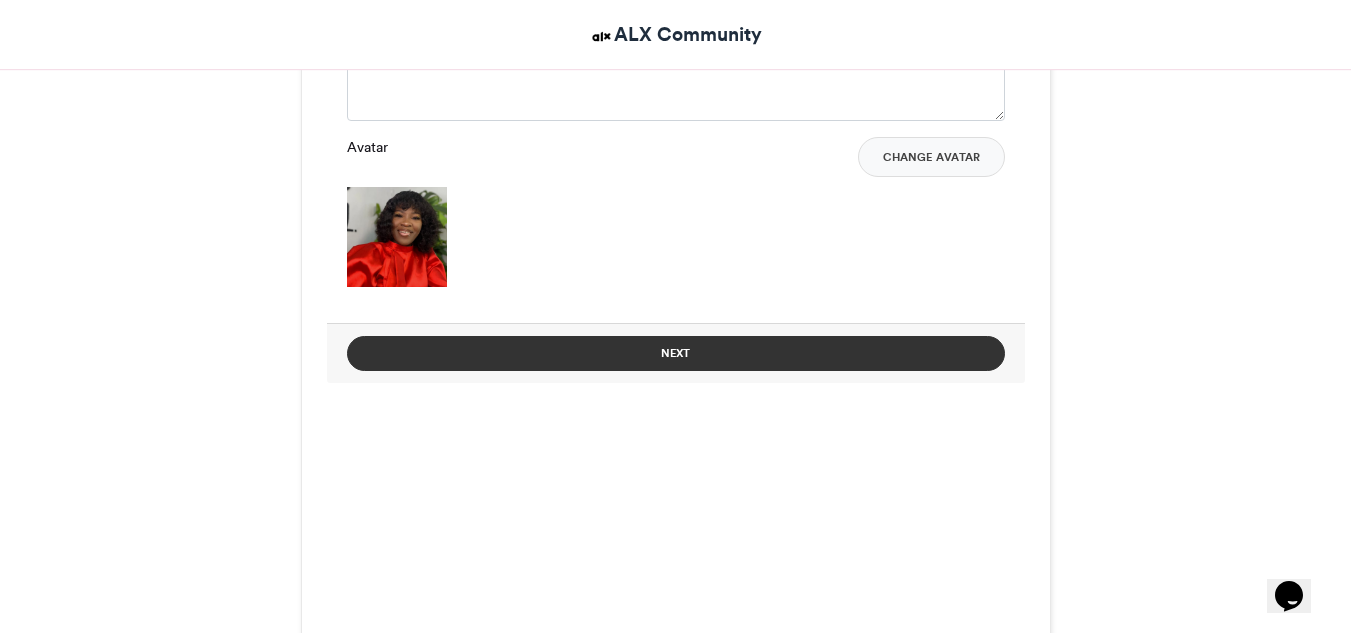 click on "Next" at bounding box center [676, 353] 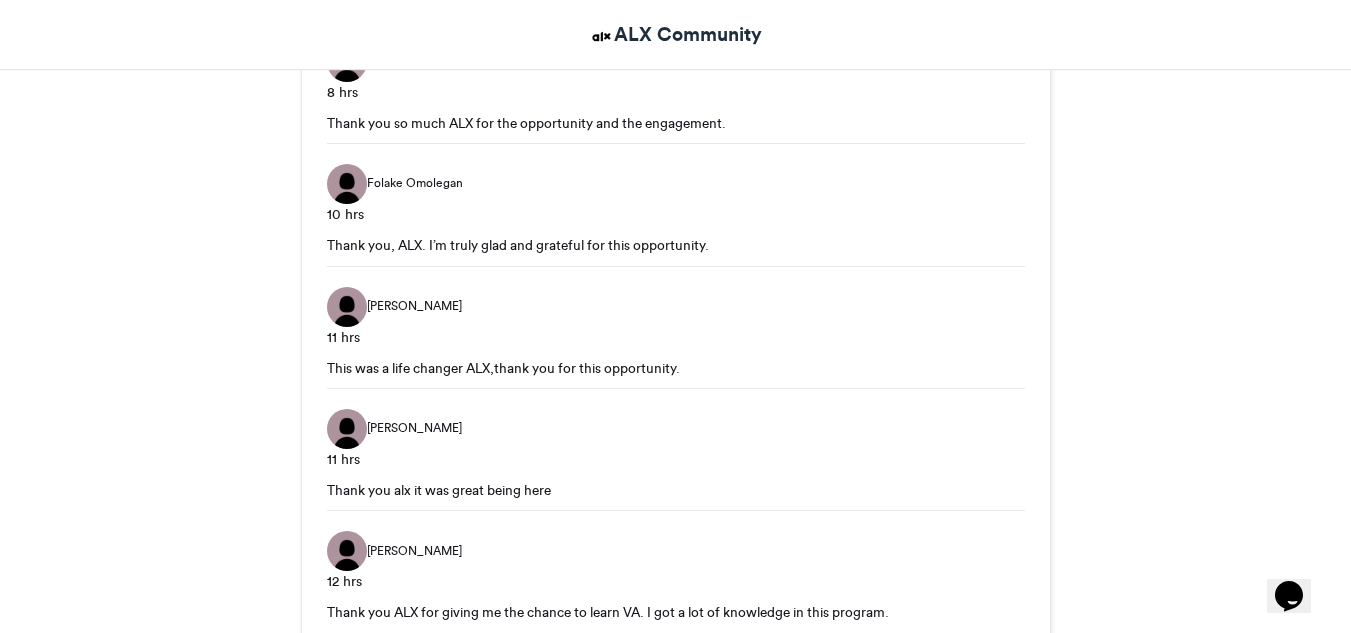 scroll, scrollTop: 2569, scrollLeft: 0, axis: vertical 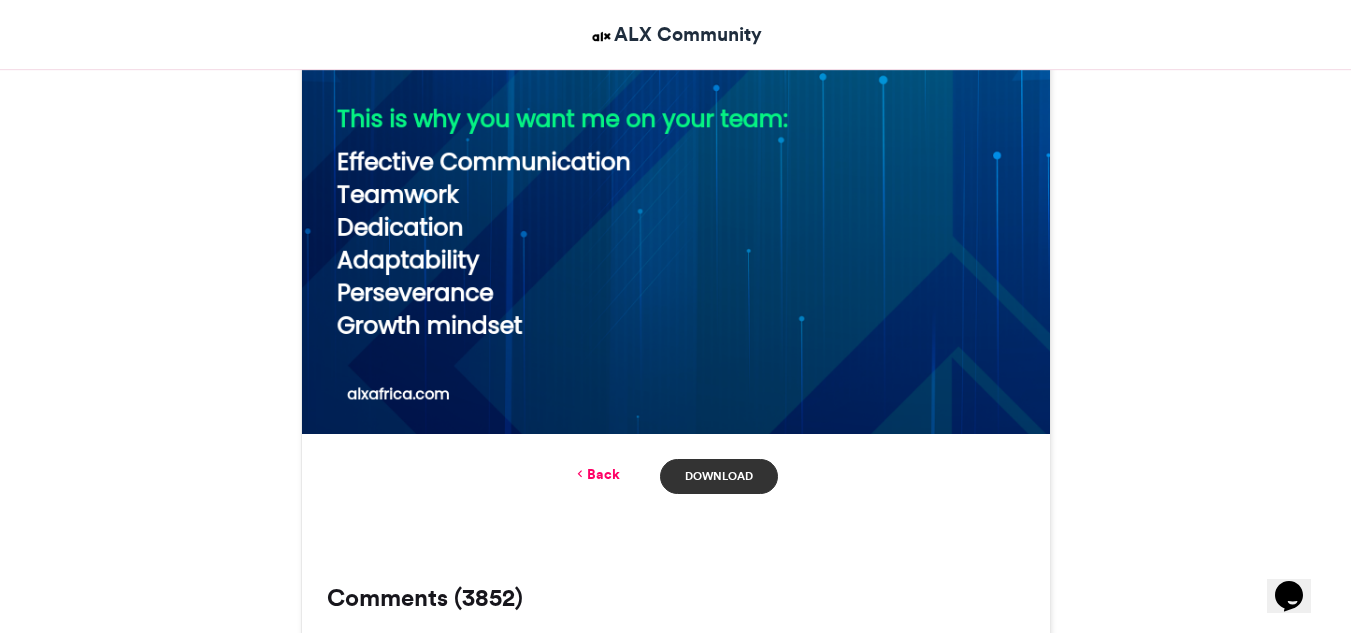 click on "Download" at bounding box center [718, 476] 